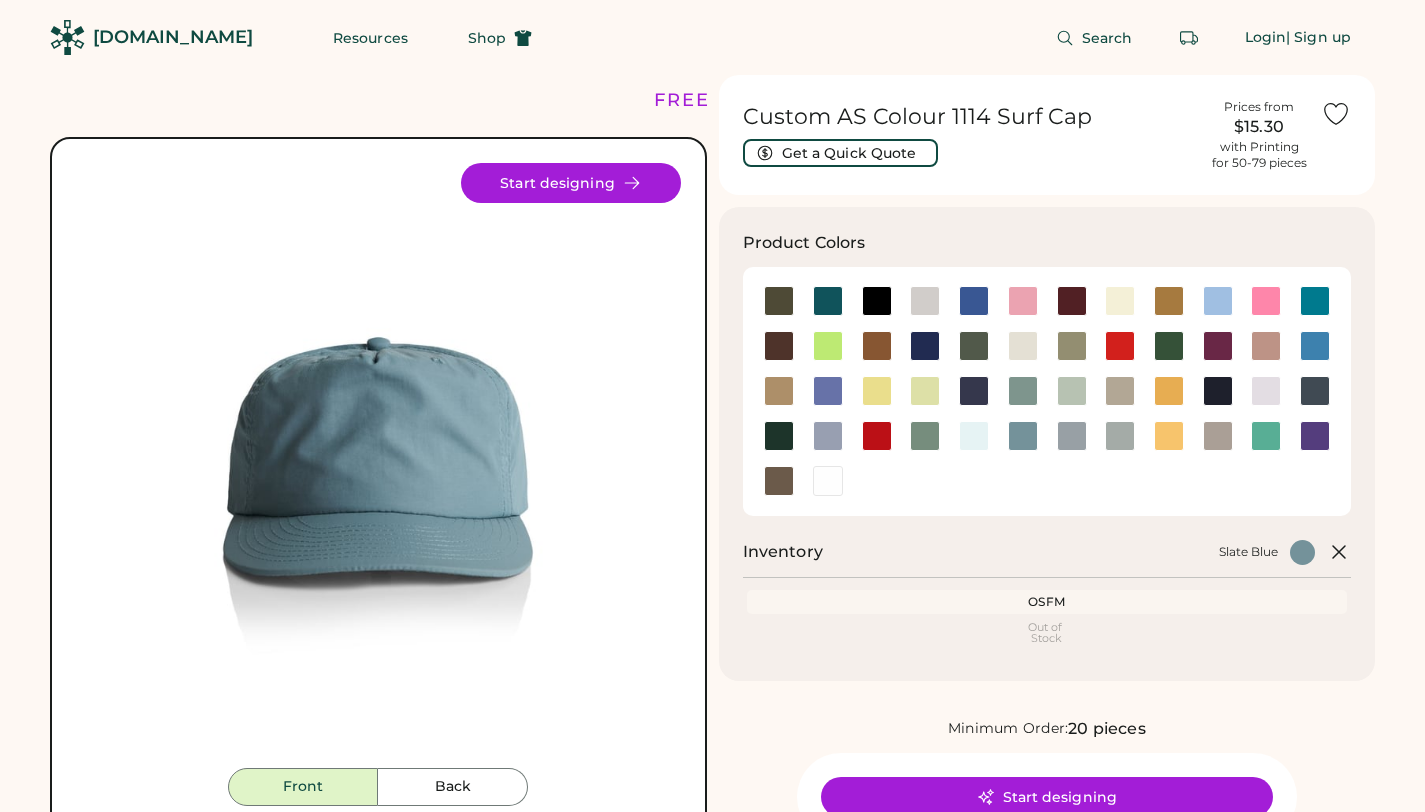 scroll, scrollTop: 170, scrollLeft: 0, axis: vertical 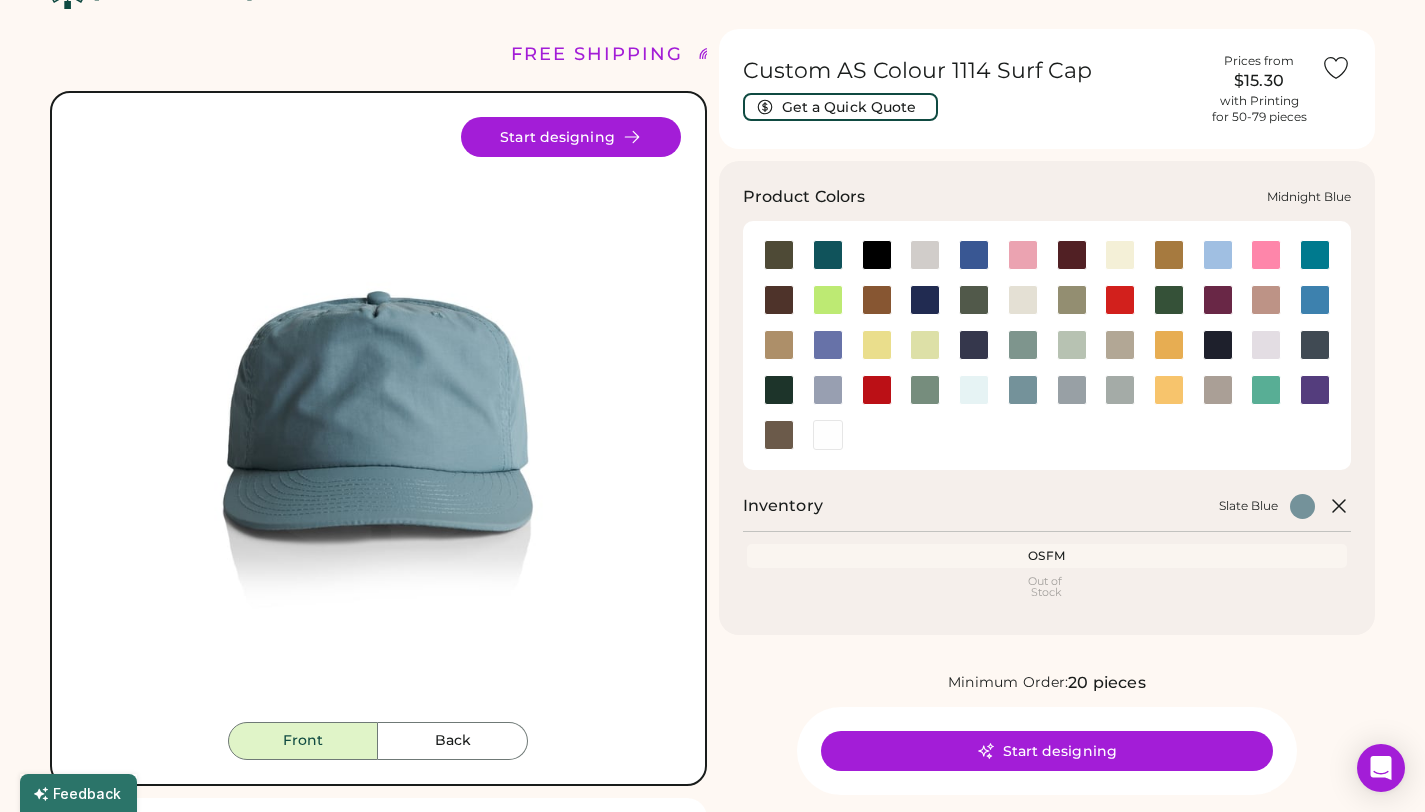 click at bounding box center [974, 345] 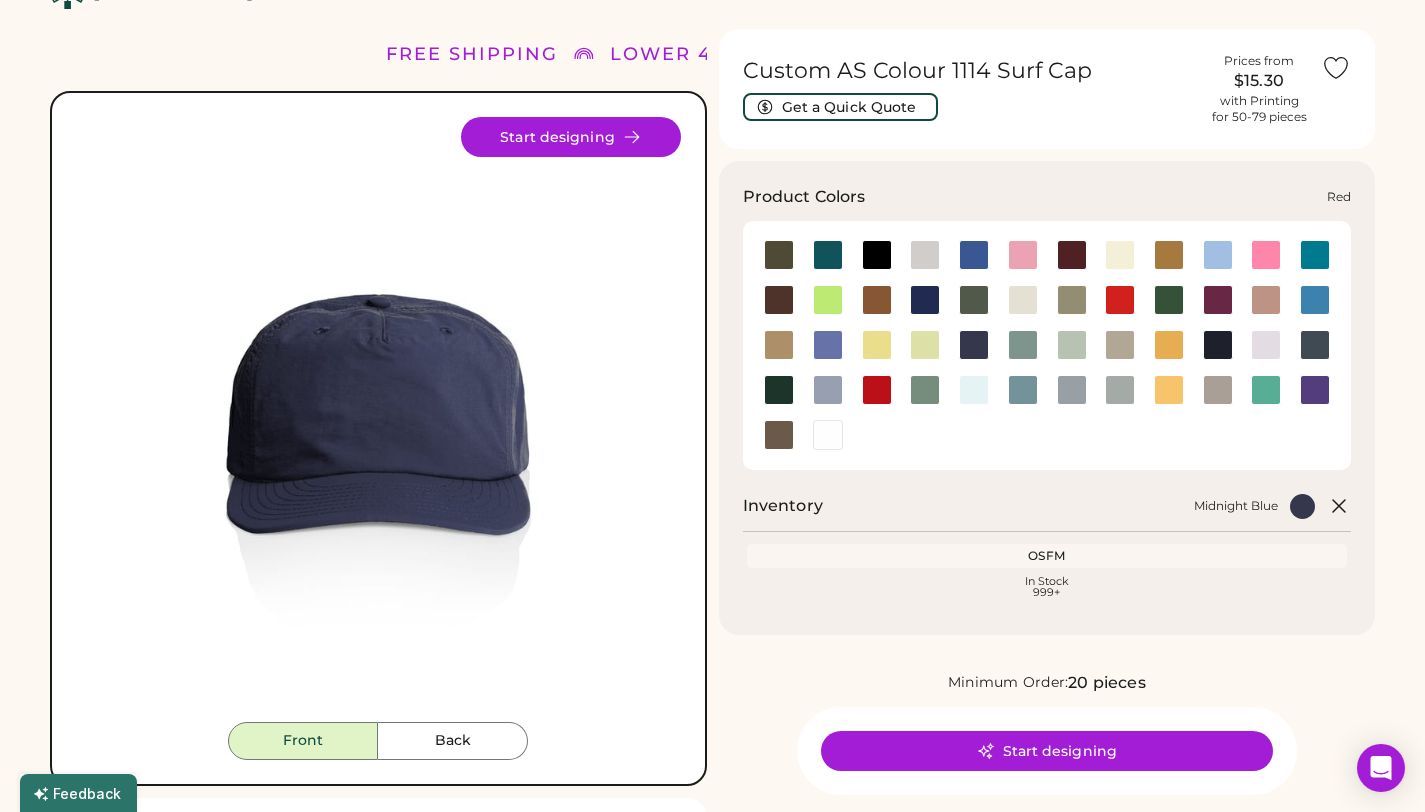 click at bounding box center (877, 390) 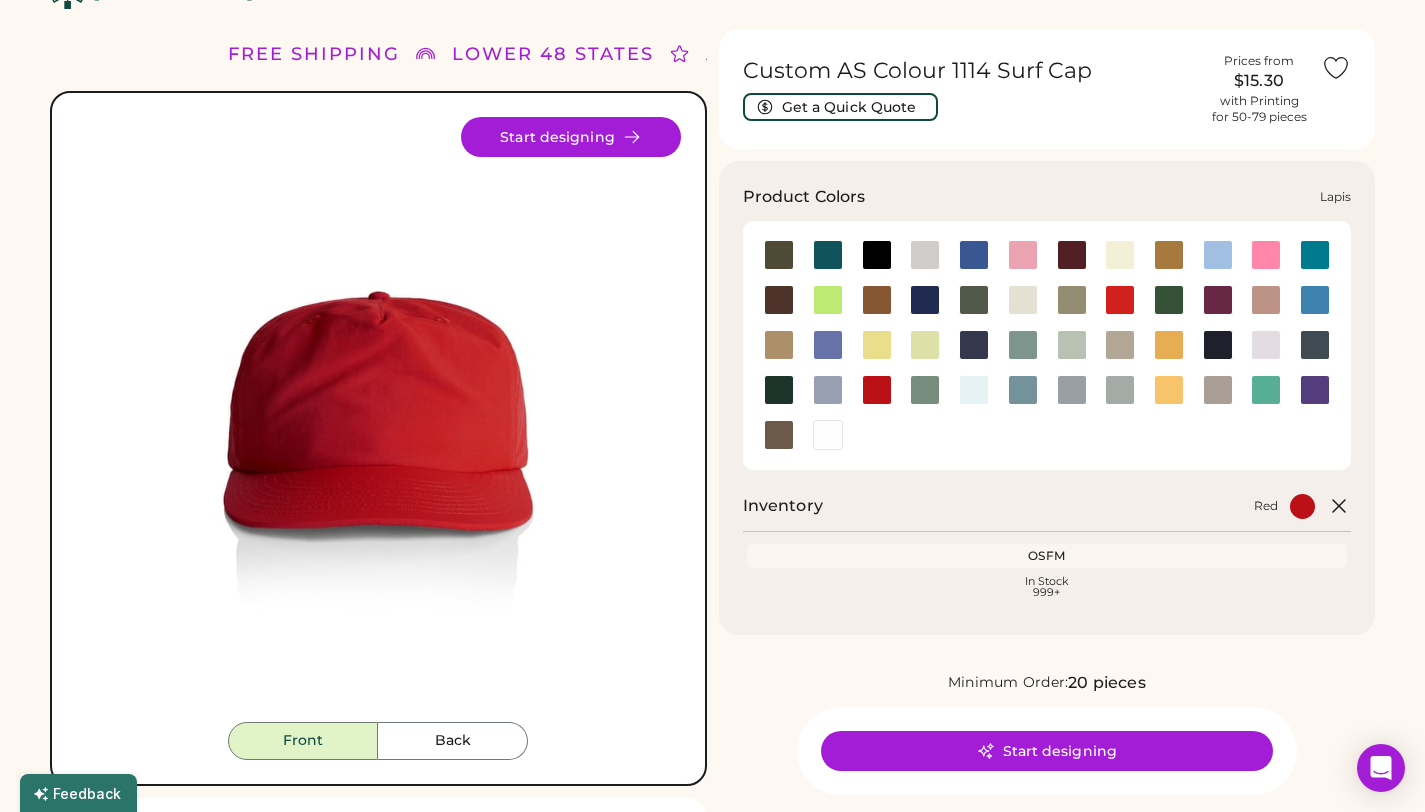 click at bounding box center [828, 345] 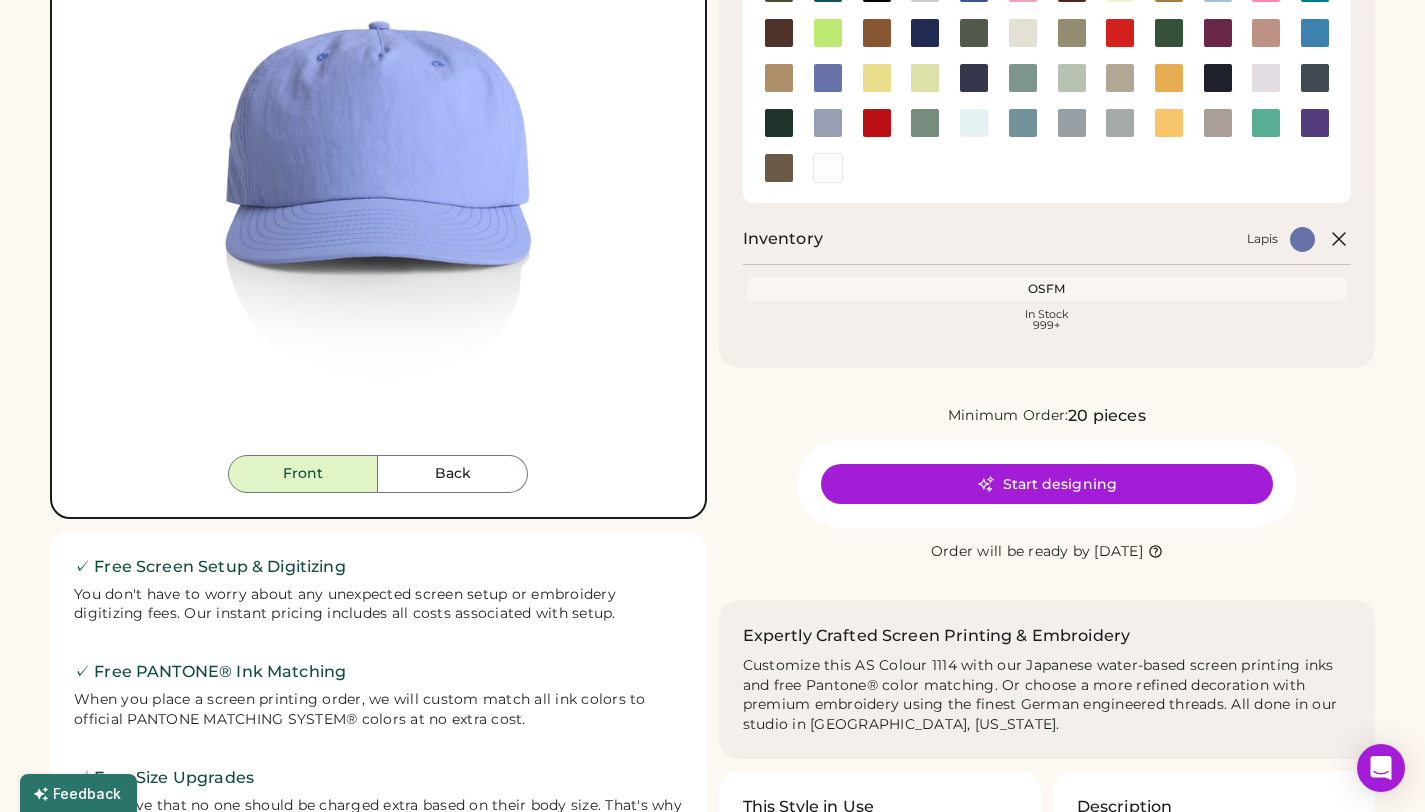 scroll, scrollTop: 0, scrollLeft: 0, axis: both 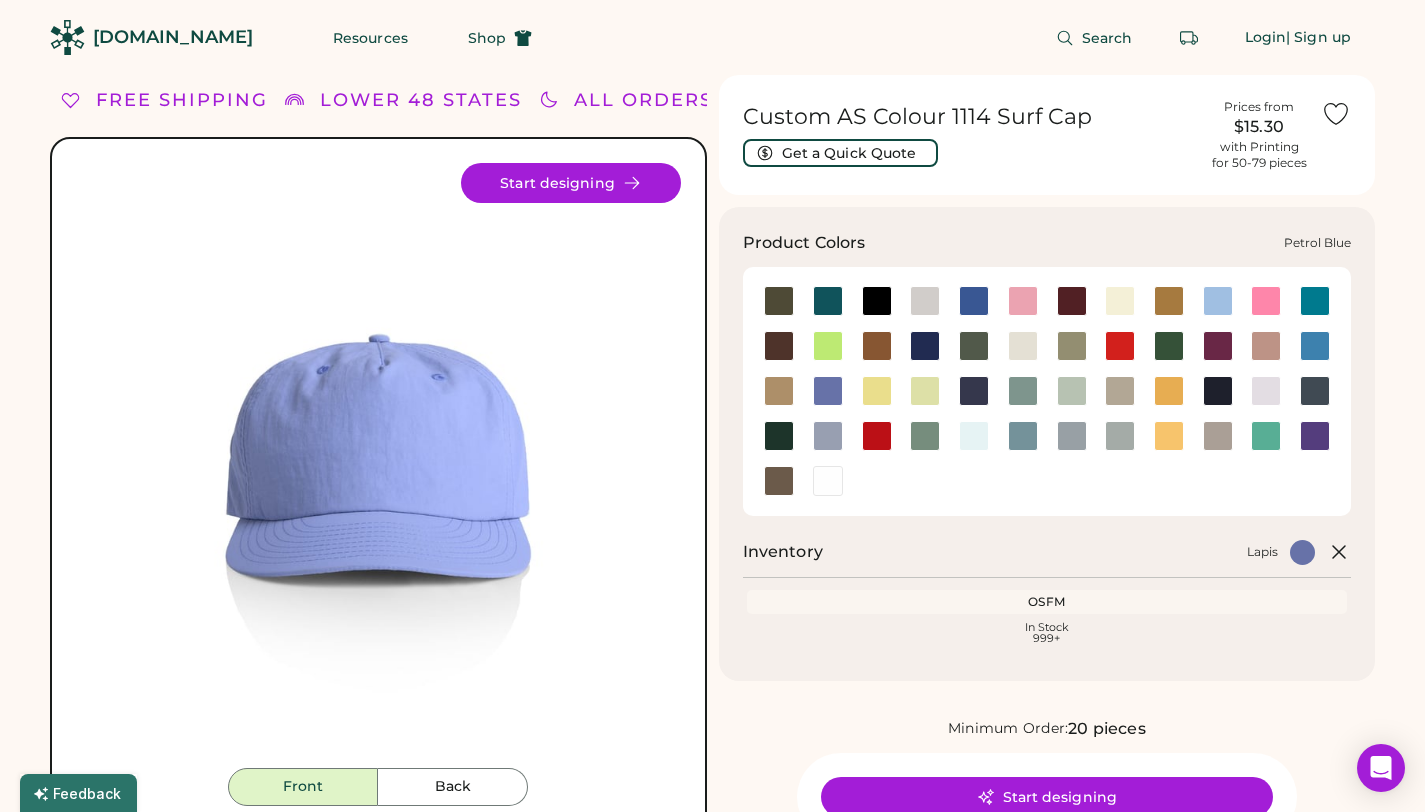 click at bounding box center (1315, 391) 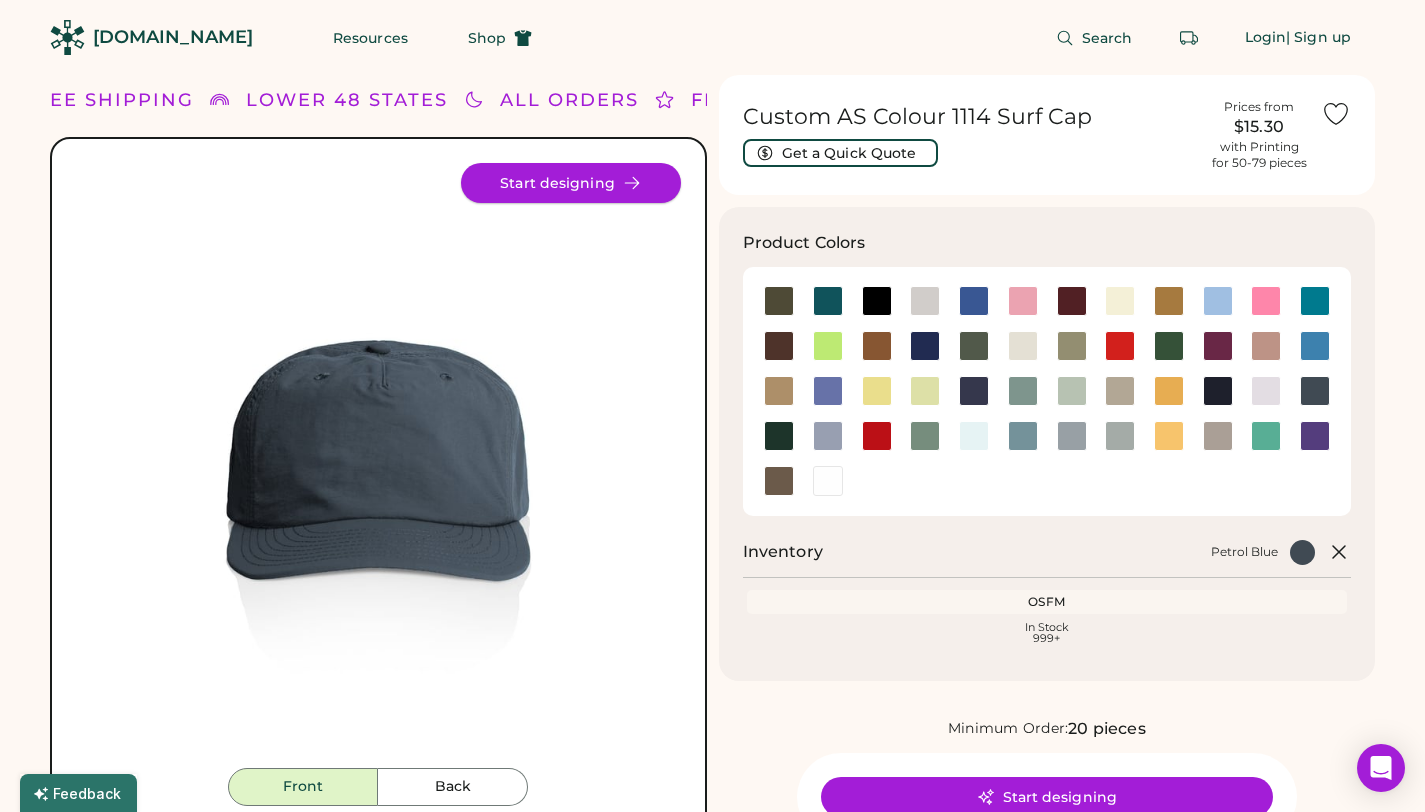 click on "Start designing" at bounding box center [571, 183] 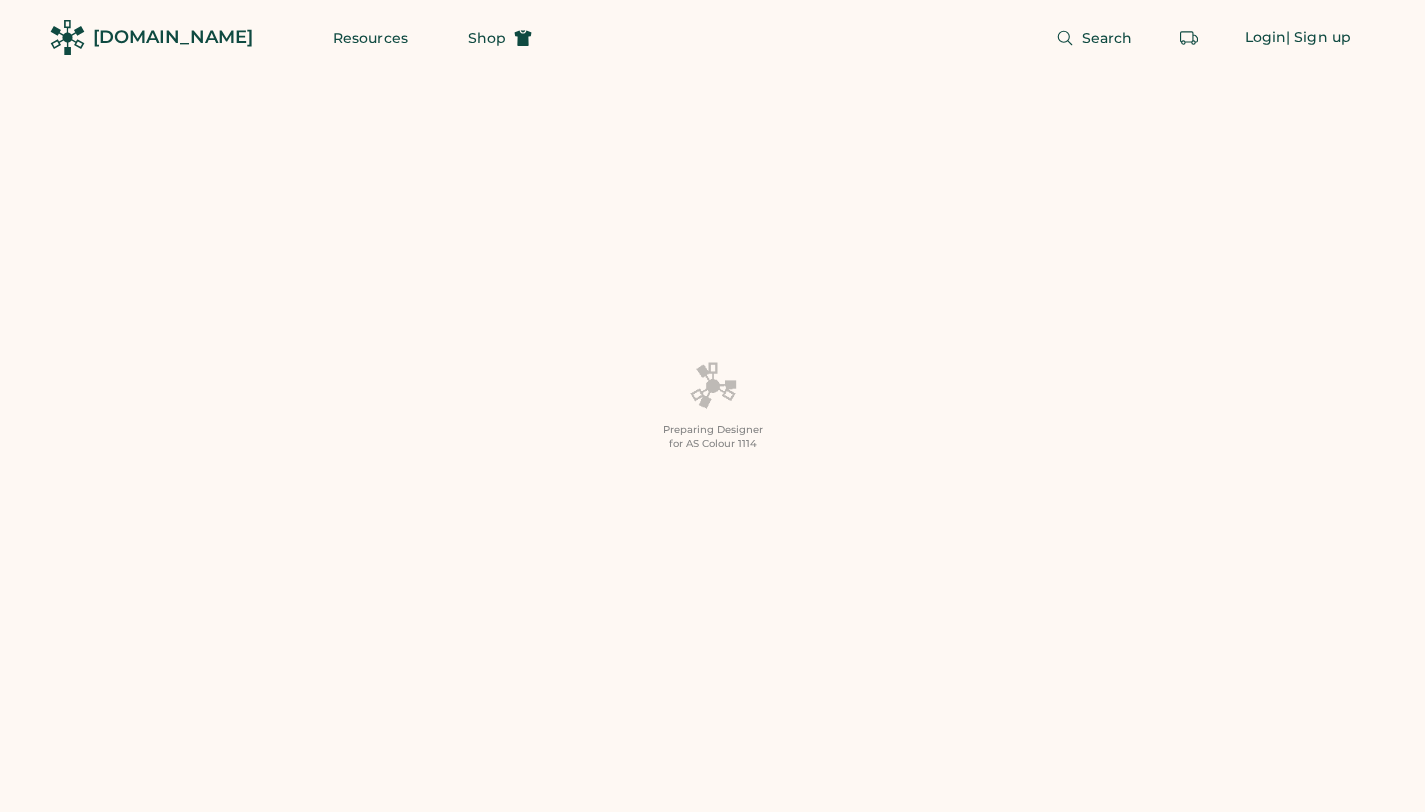 scroll, scrollTop: 0, scrollLeft: 0, axis: both 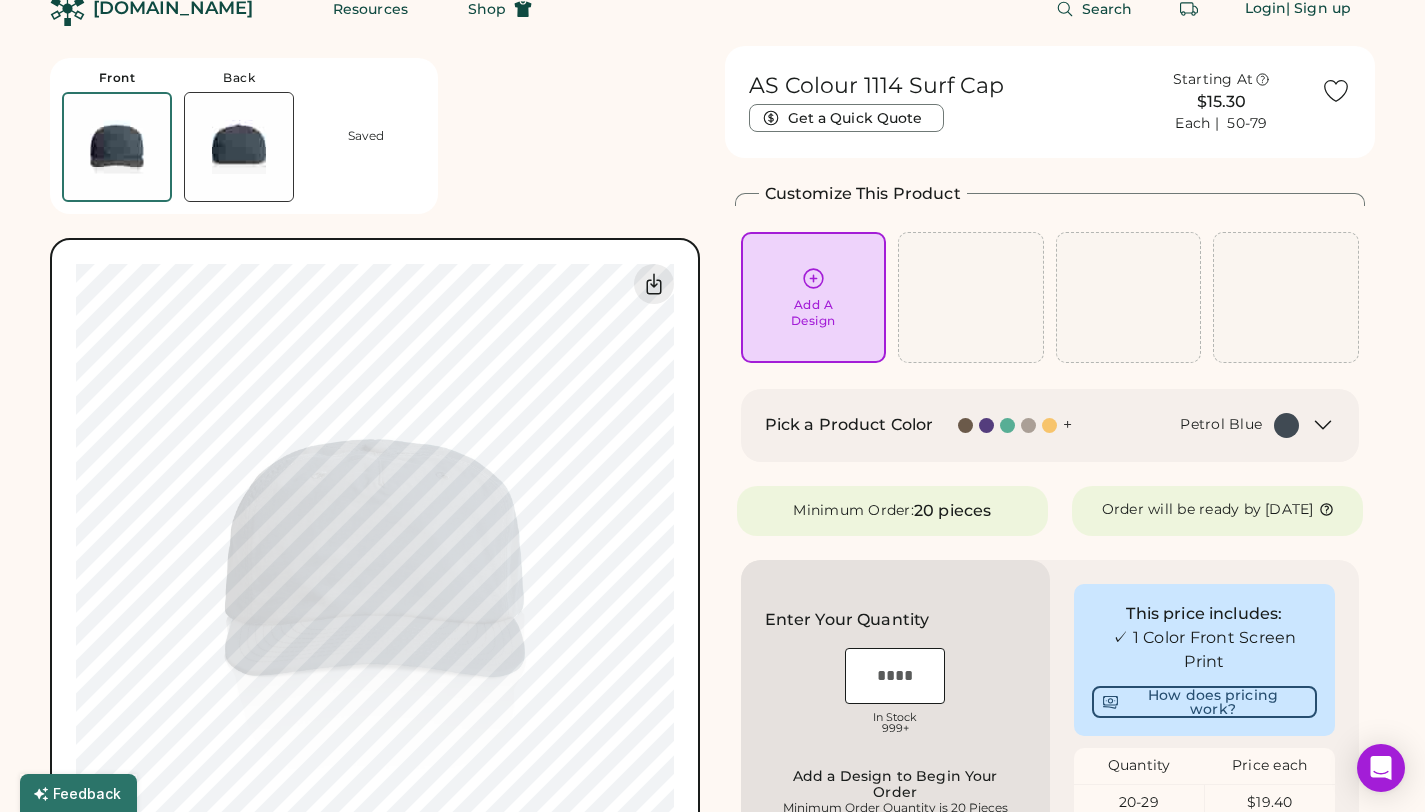 click on "Add A
Design" at bounding box center [814, 297] 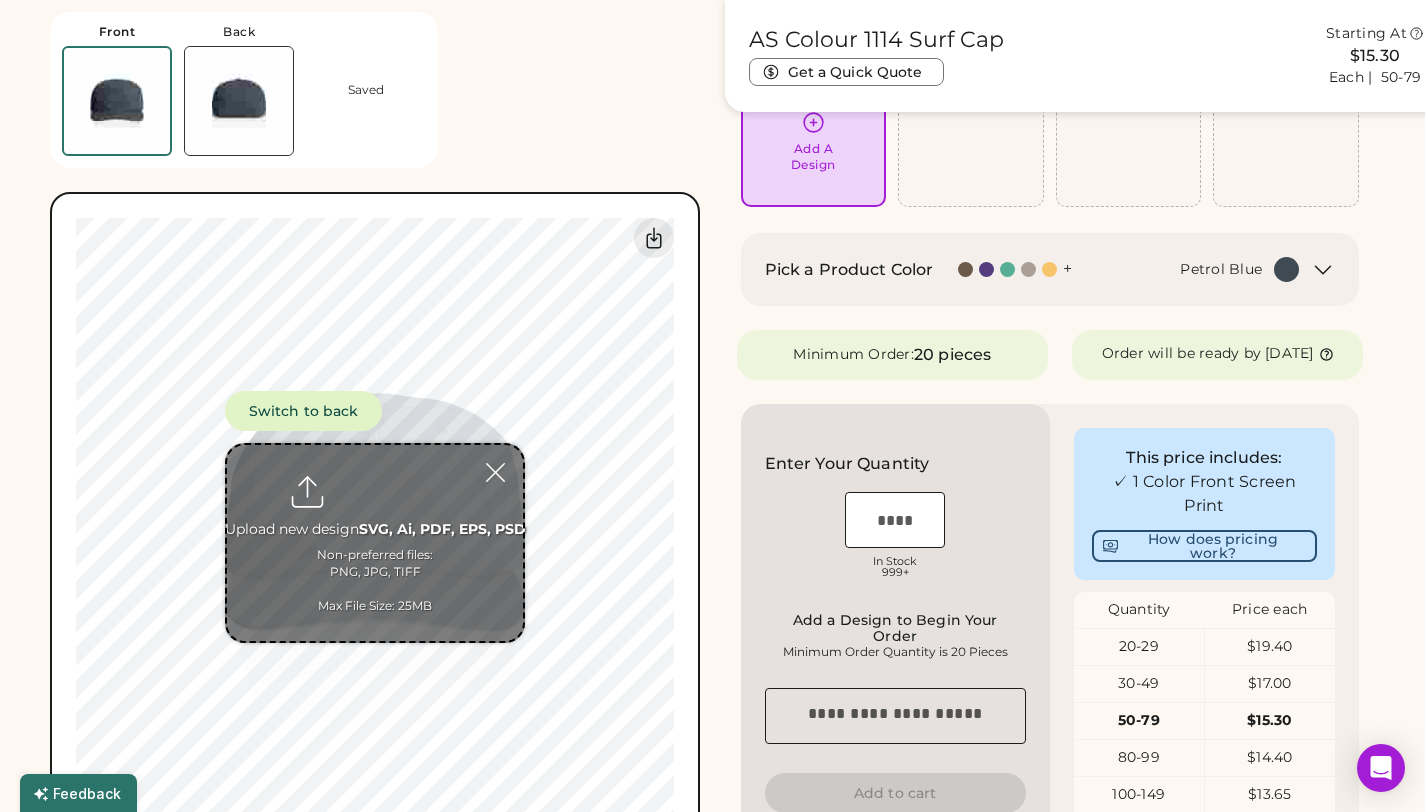 scroll, scrollTop: 184, scrollLeft: 0, axis: vertical 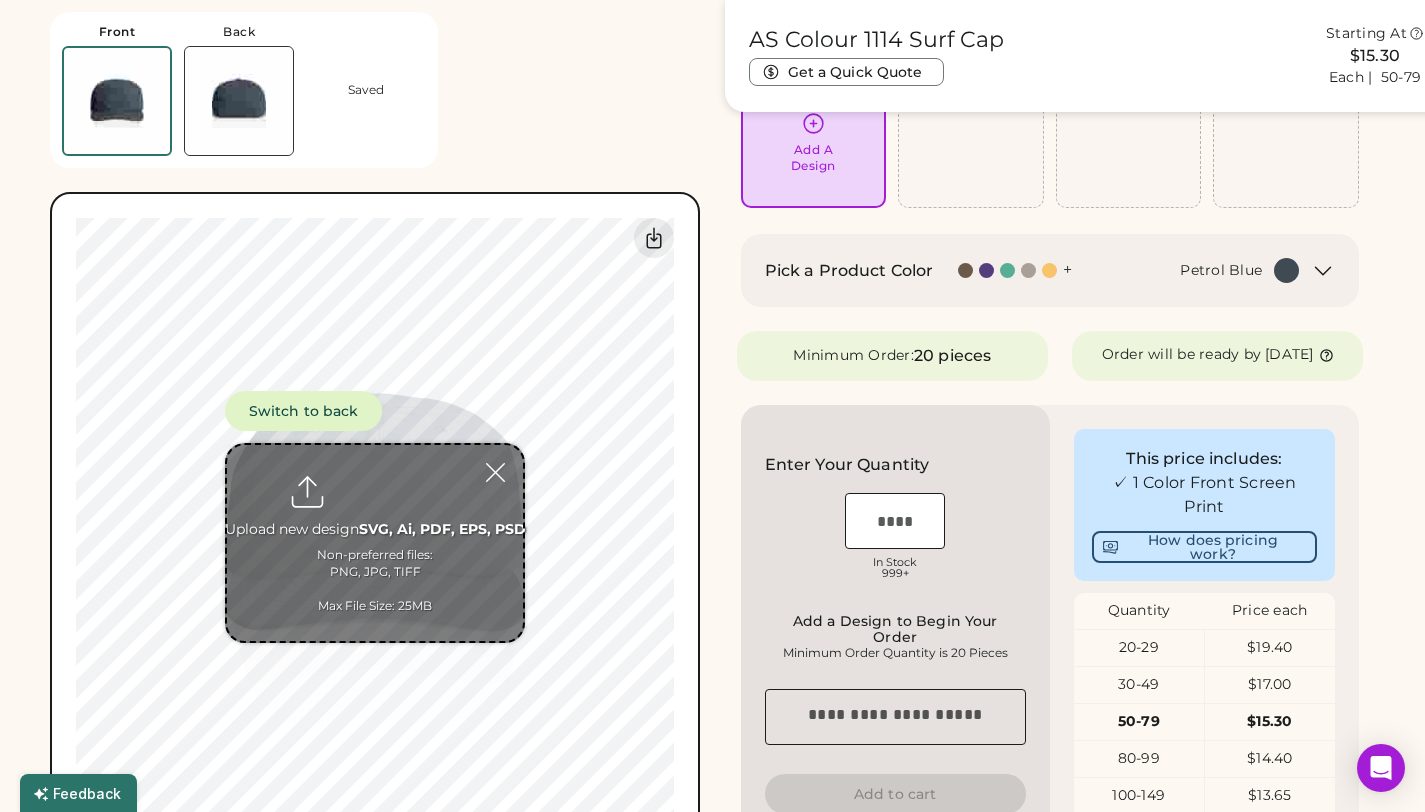 click on "OSFM" at bounding box center [895, 495] 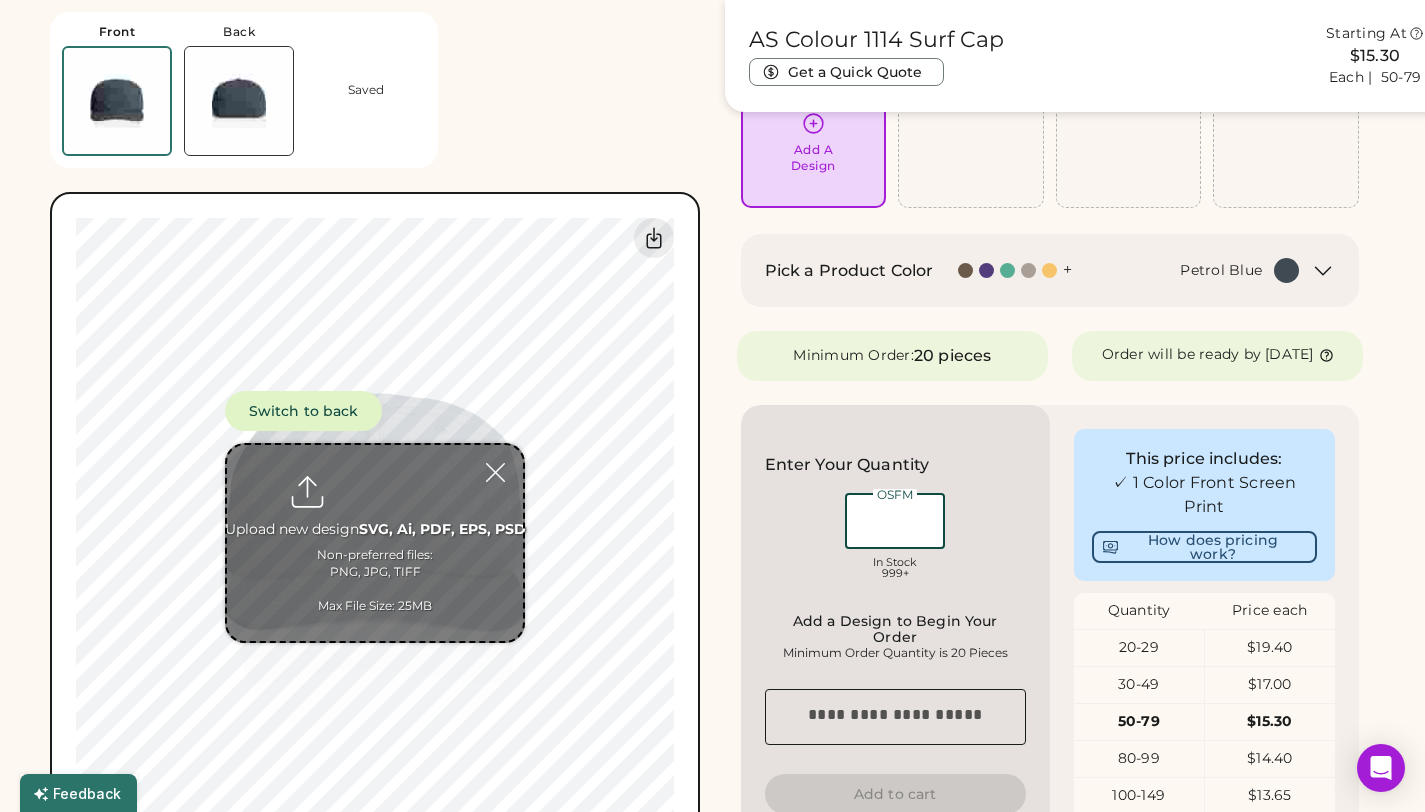 click at bounding box center (895, 521) 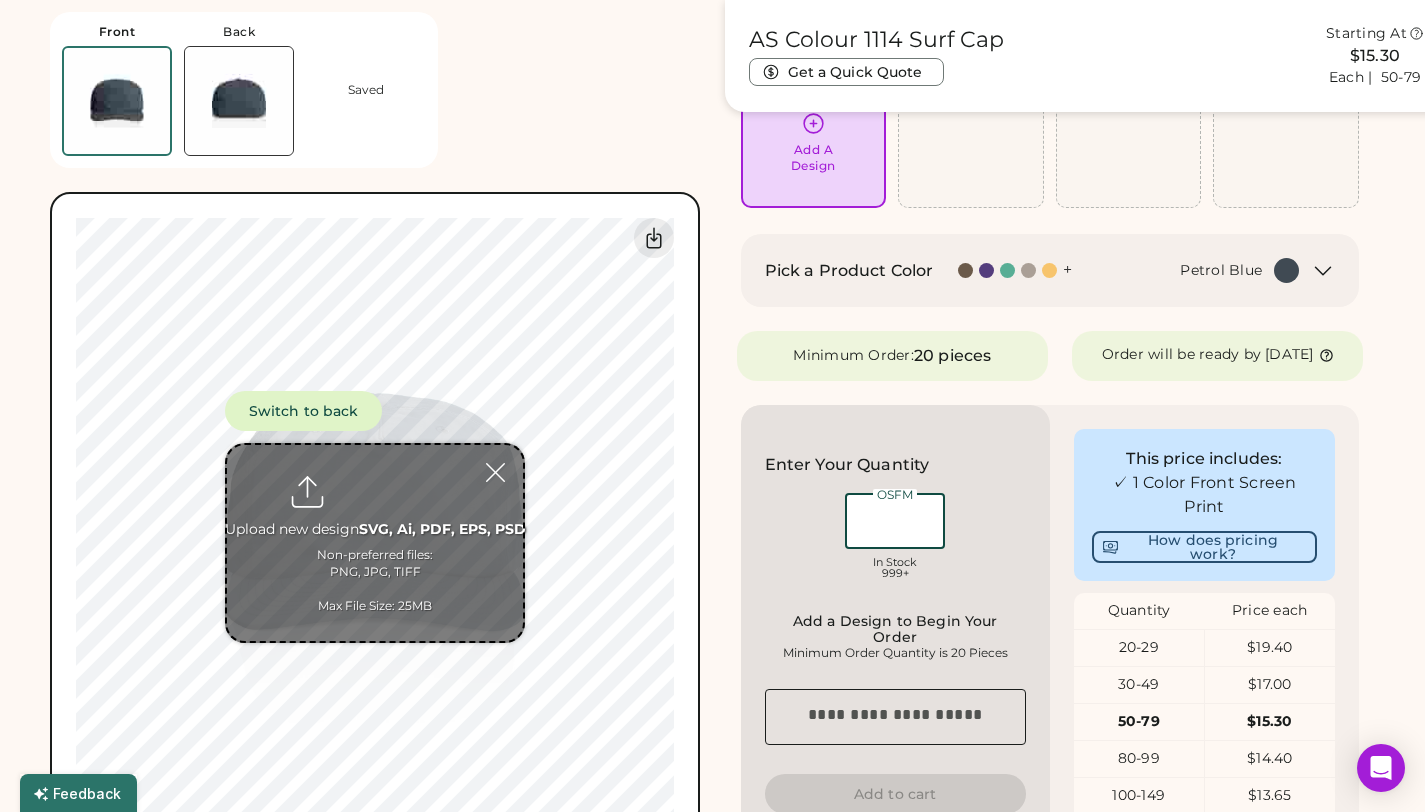 type on "*" 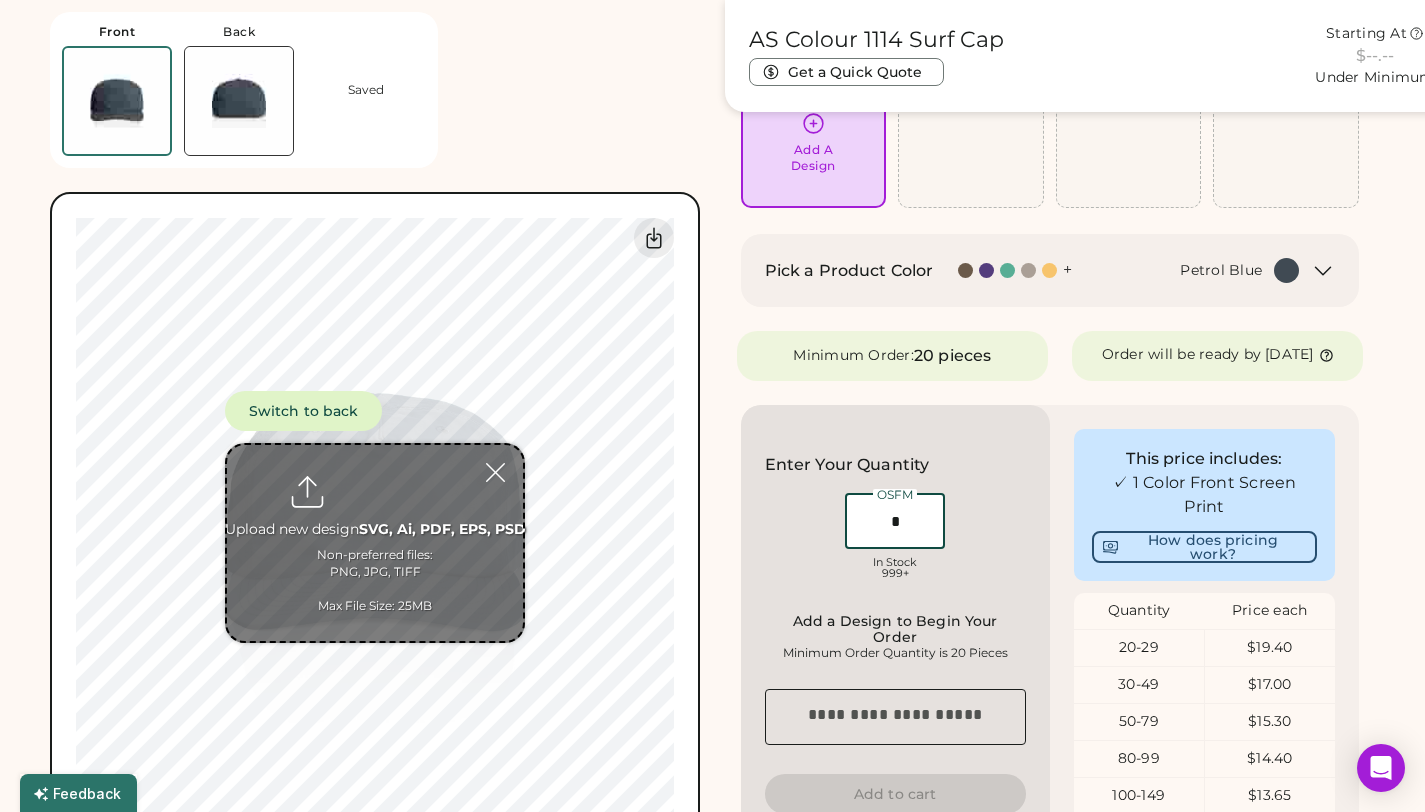 type 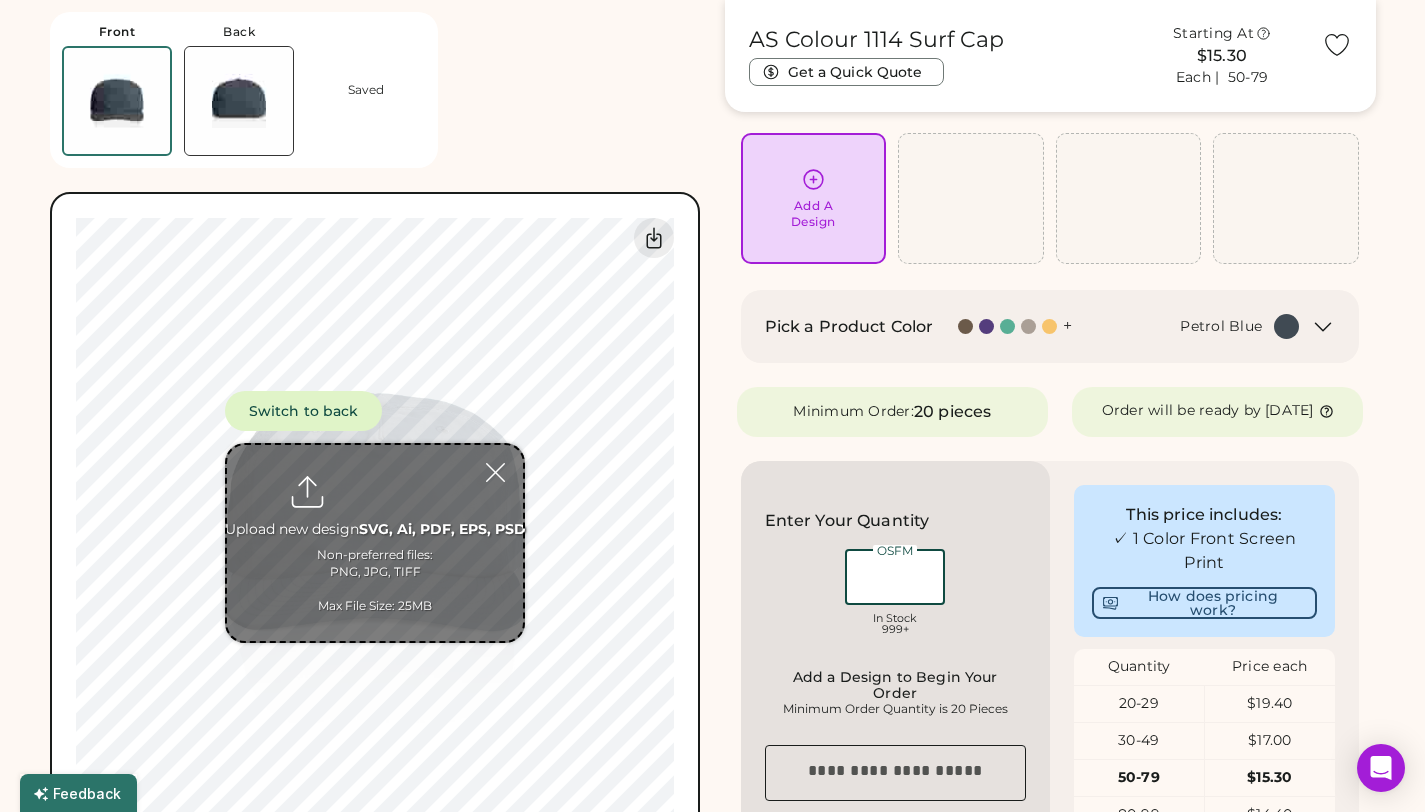 scroll, scrollTop: 141, scrollLeft: 0, axis: vertical 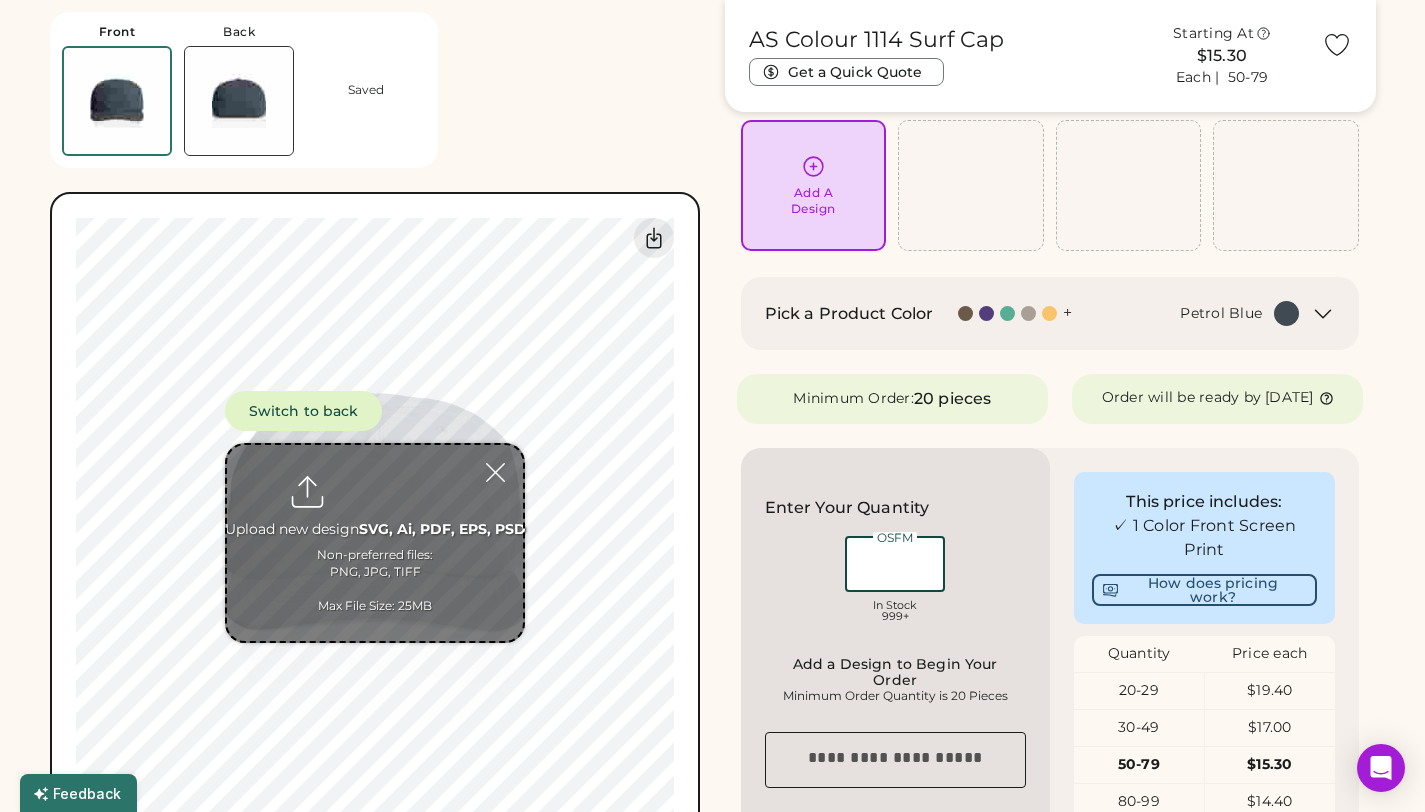 click at bounding box center (375, 543) 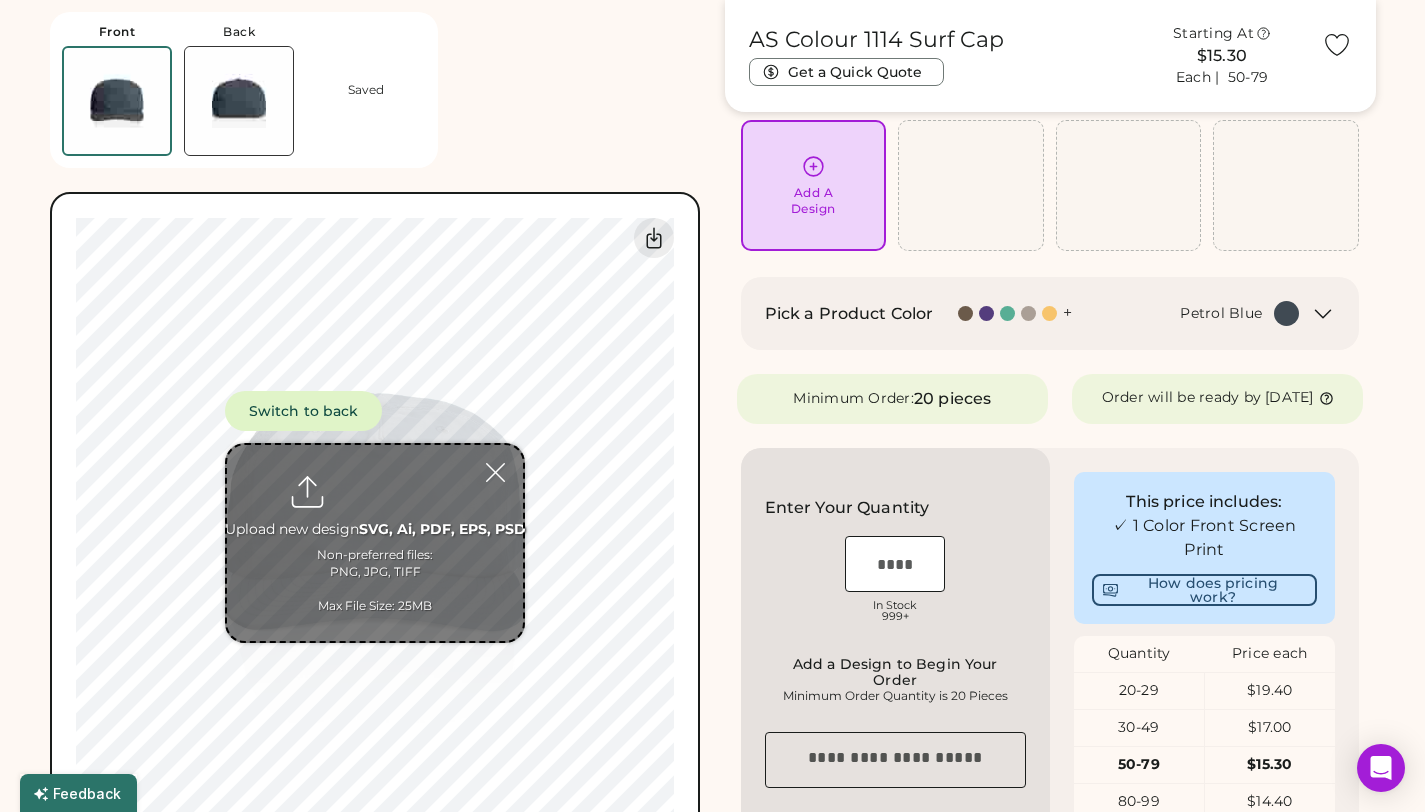 scroll, scrollTop: 0, scrollLeft: 0, axis: both 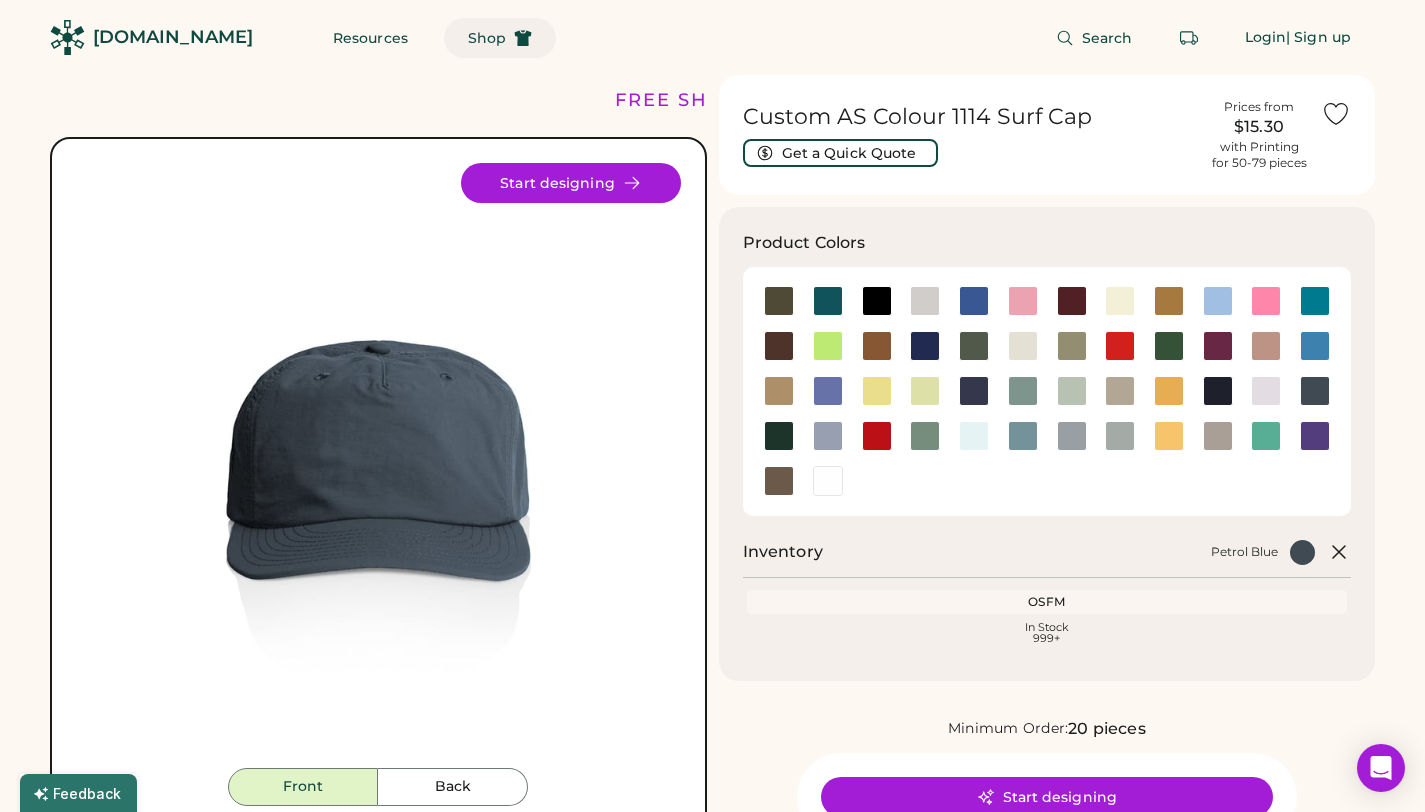 click on "Shop" at bounding box center (487, 38) 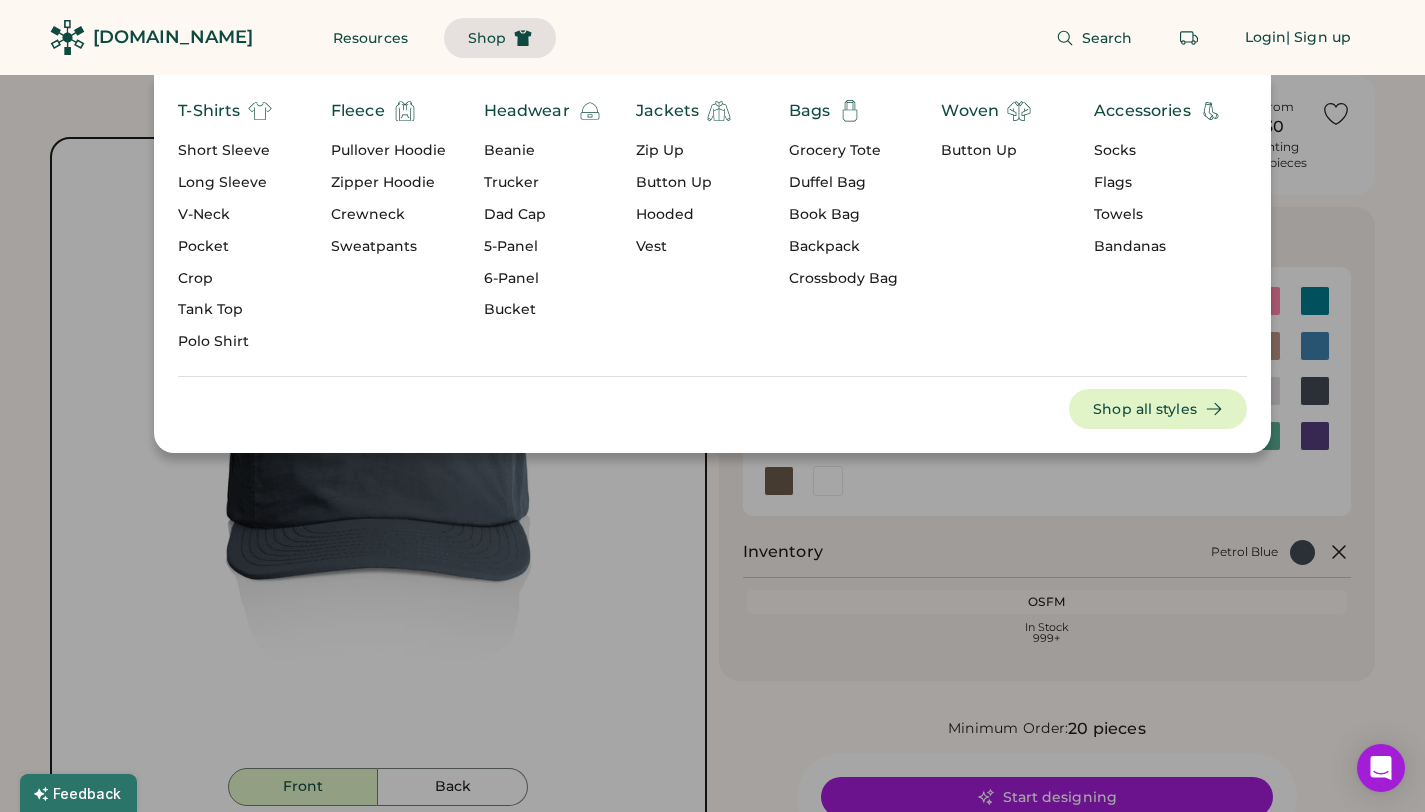 click on "5-Panel" at bounding box center [543, 247] 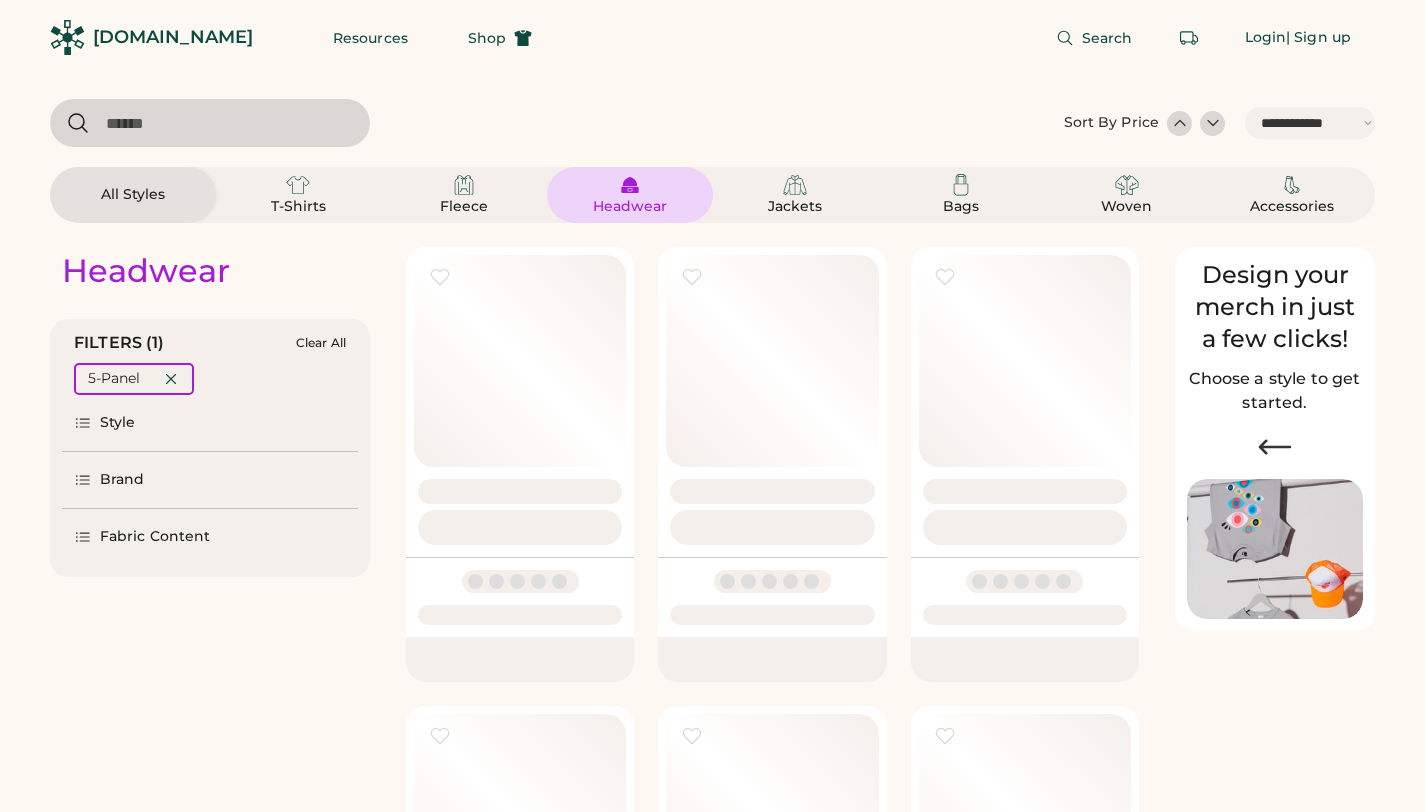 select on "*****" 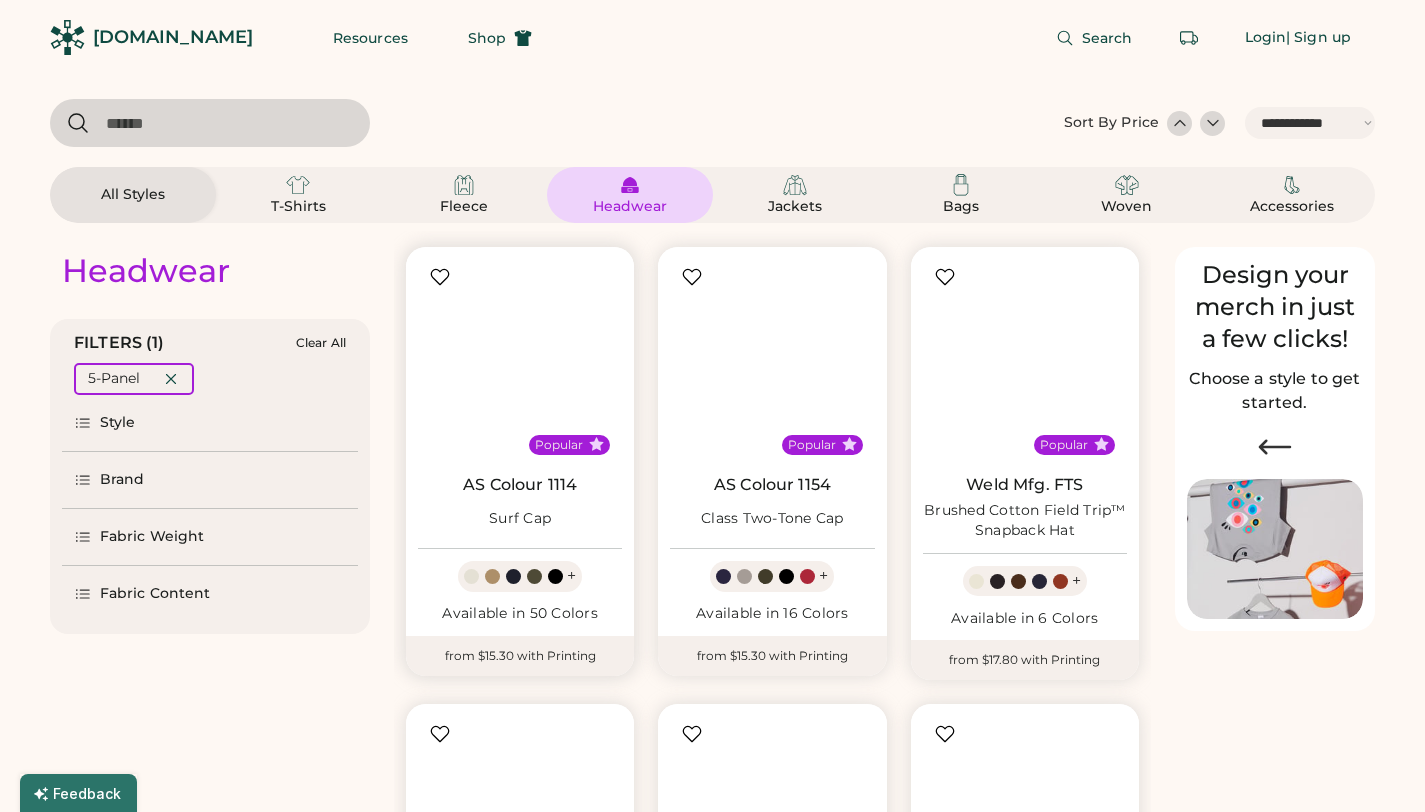 scroll, scrollTop: 0, scrollLeft: 0, axis: both 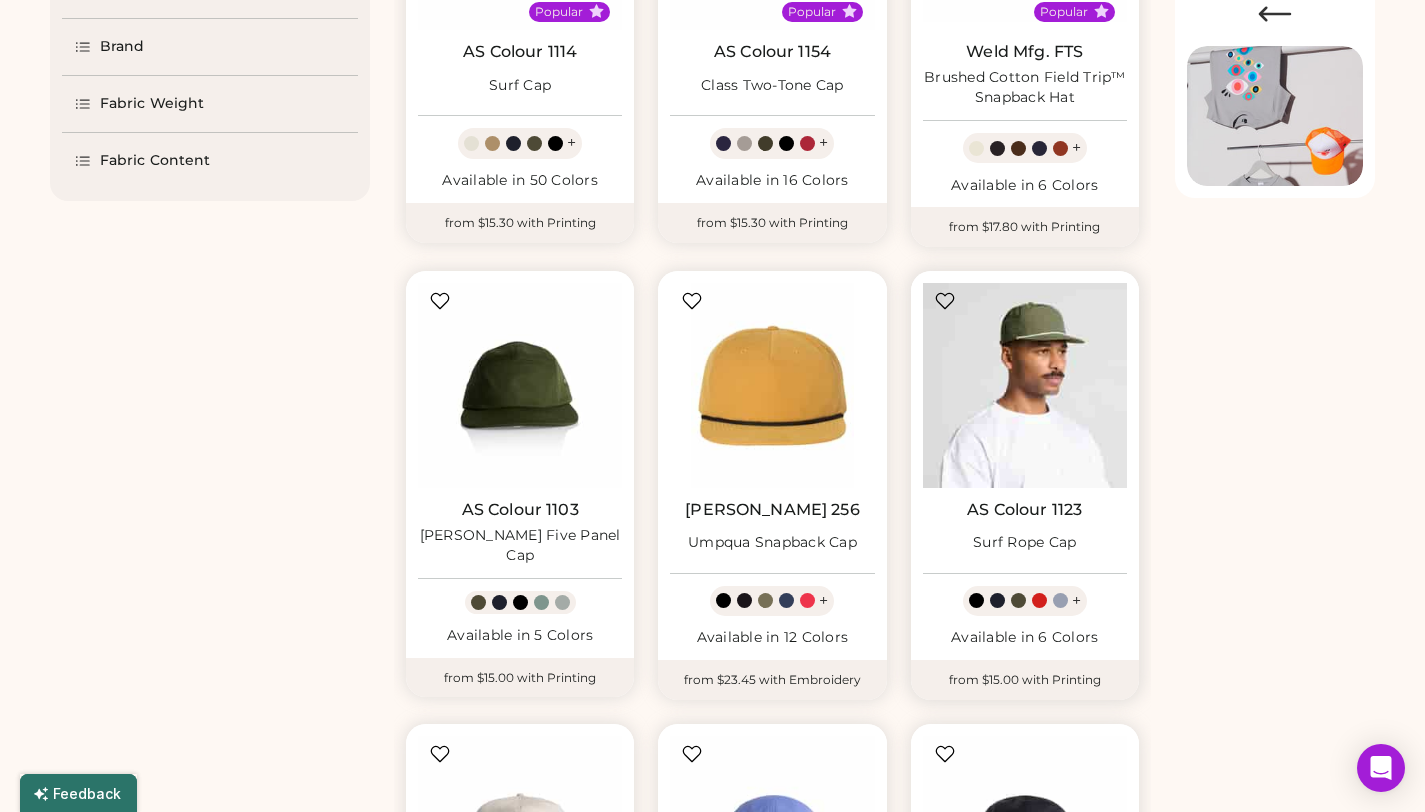 click at bounding box center (1025, 385) 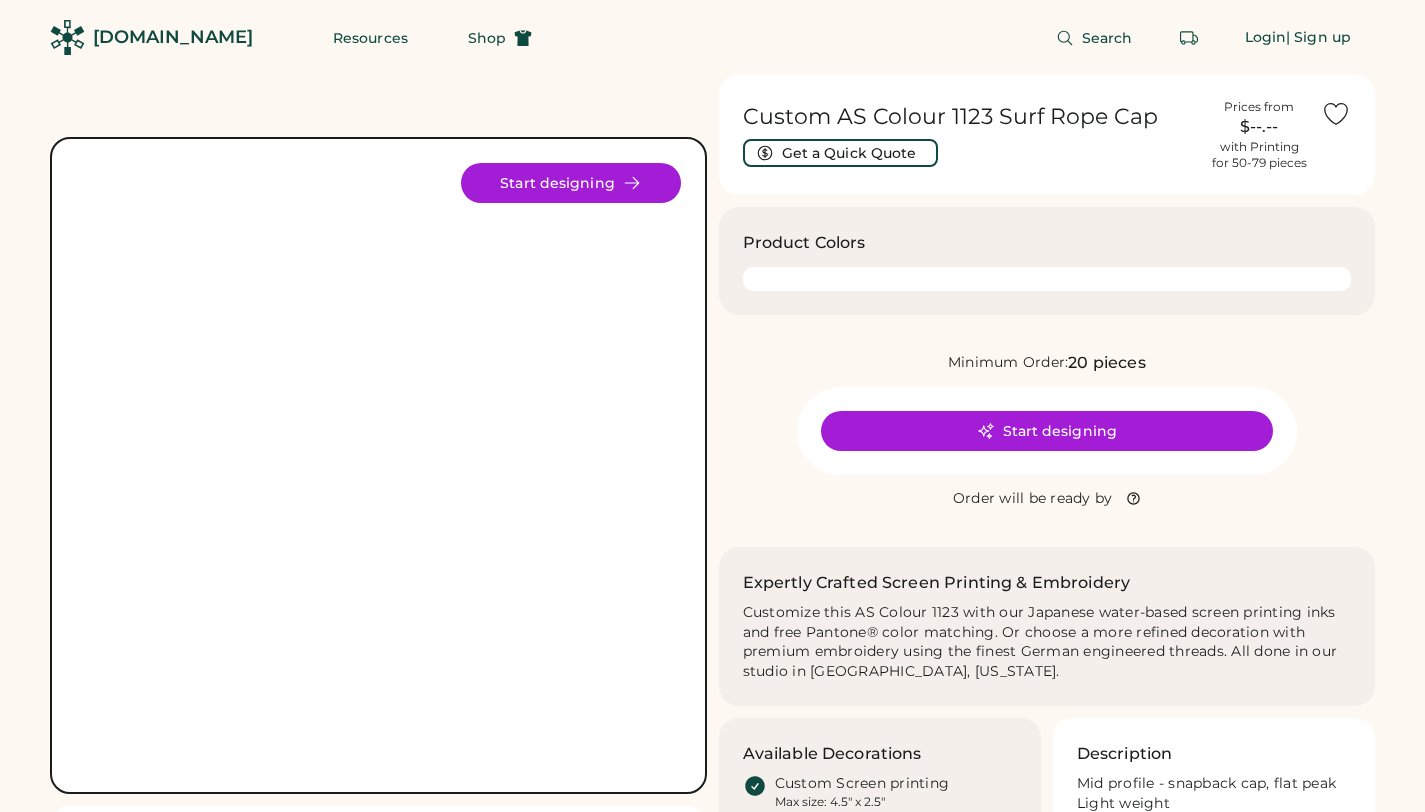 scroll, scrollTop: 0, scrollLeft: 0, axis: both 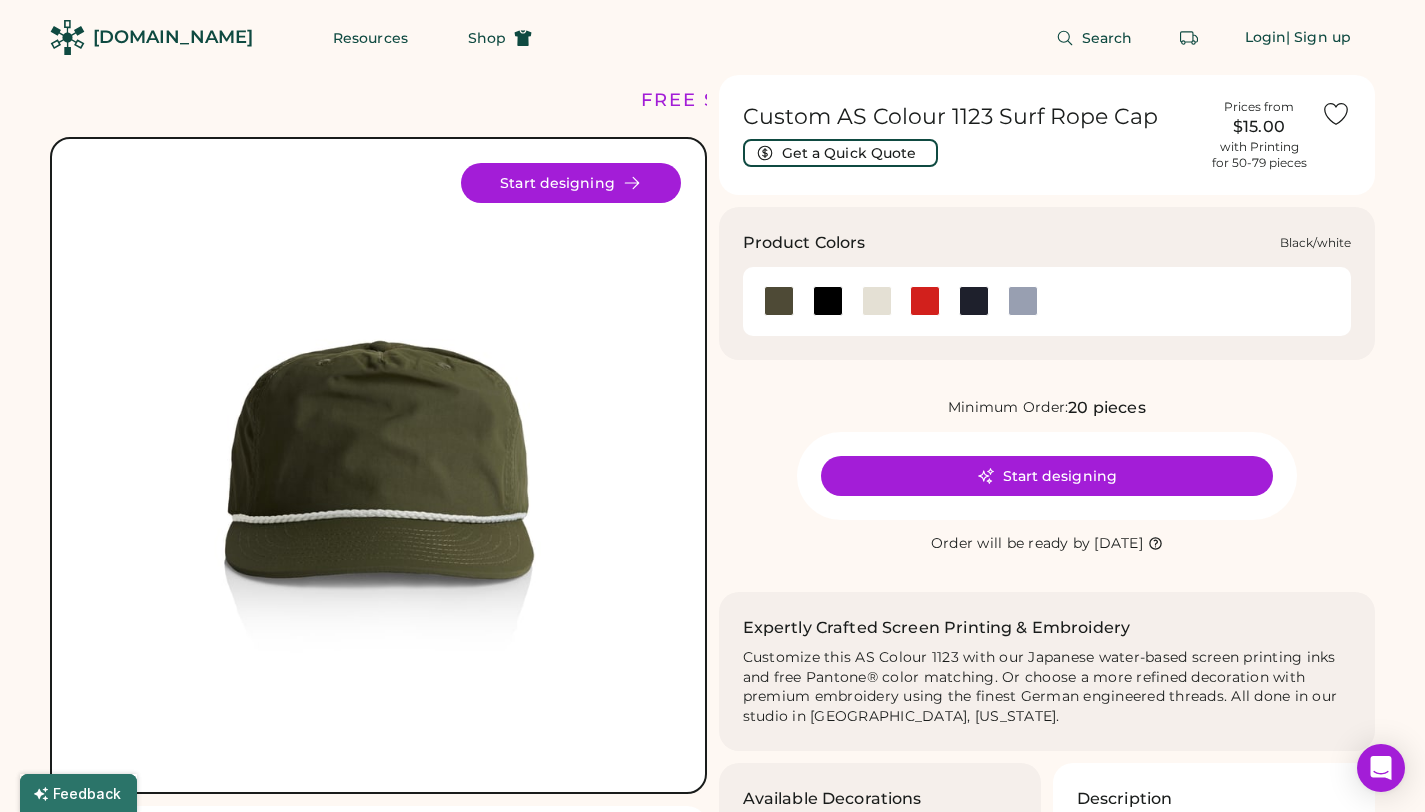 click at bounding box center [828, 301] 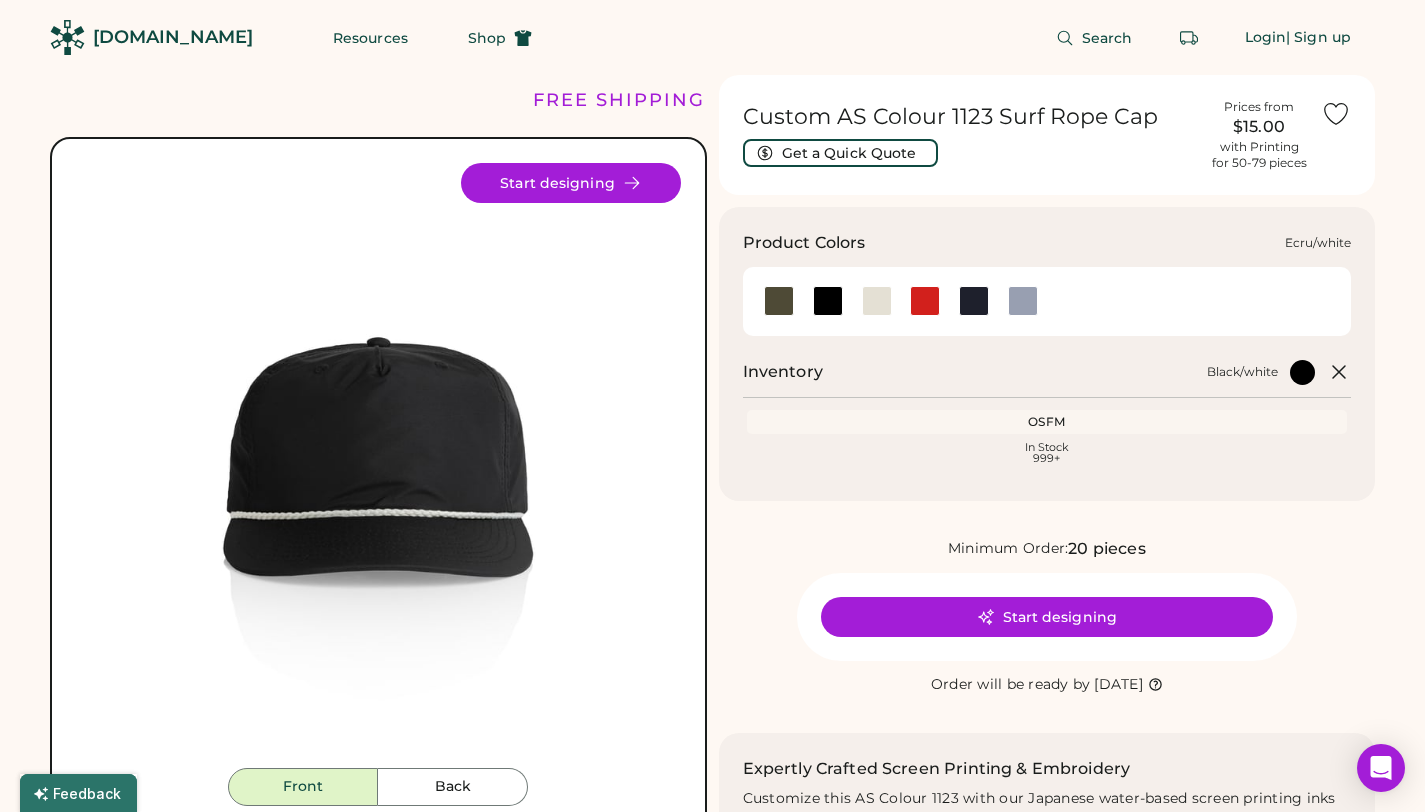 click at bounding box center (877, 301) 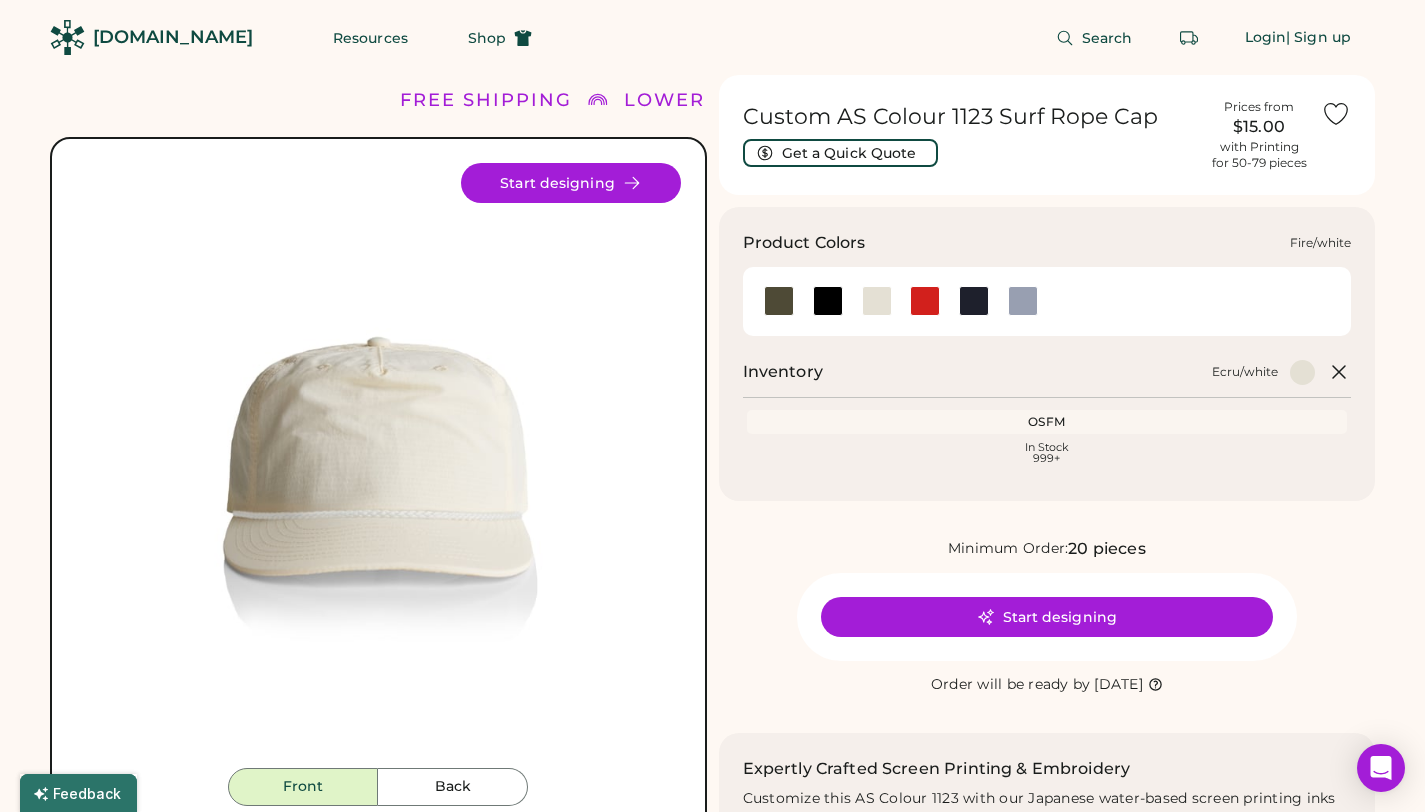 click at bounding box center (925, 301) 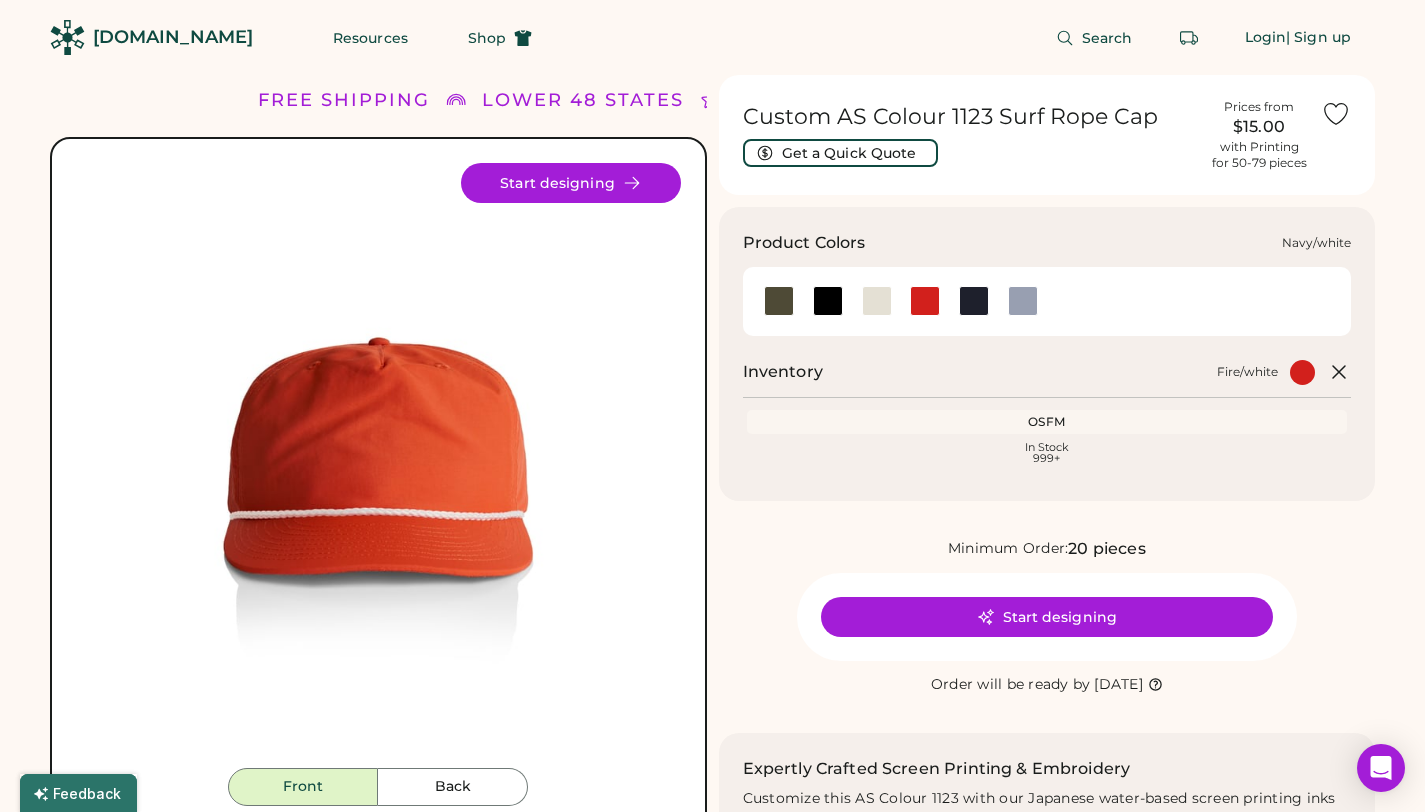 click at bounding box center [974, 301] 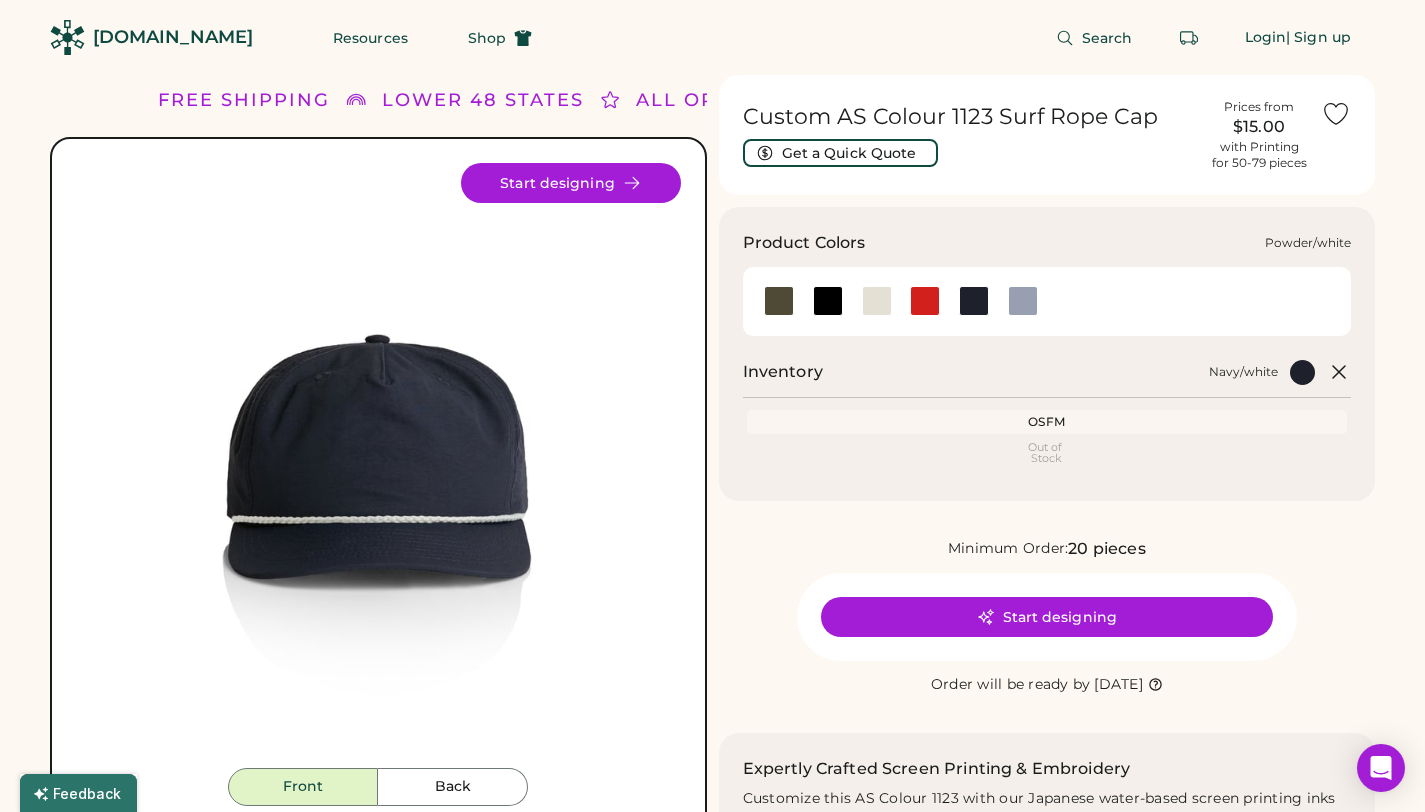 click at bounding box center [1023, 301] 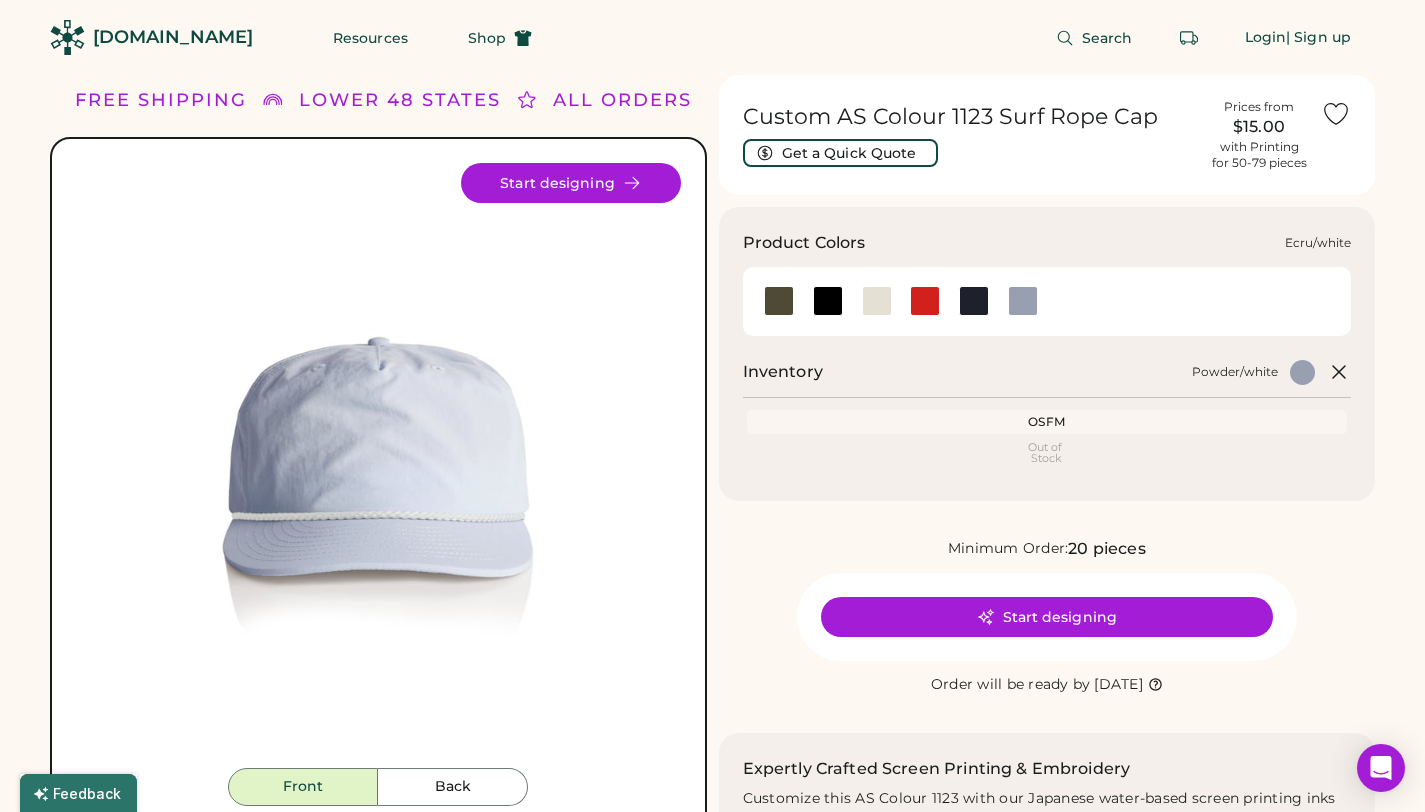 click at bounding box center [877, 301] 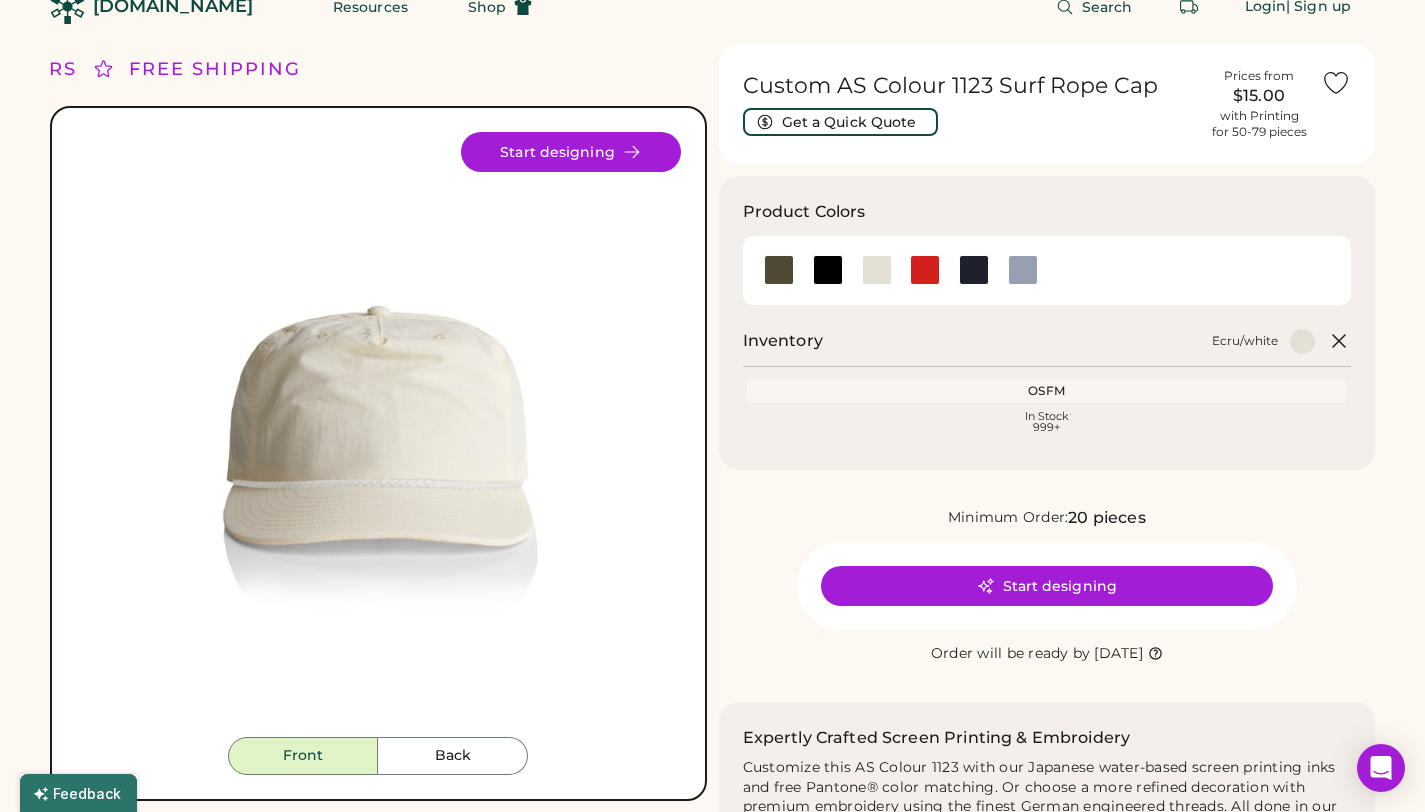 scroll, scrollTop: 0, scrollLeft: 0, axis: both 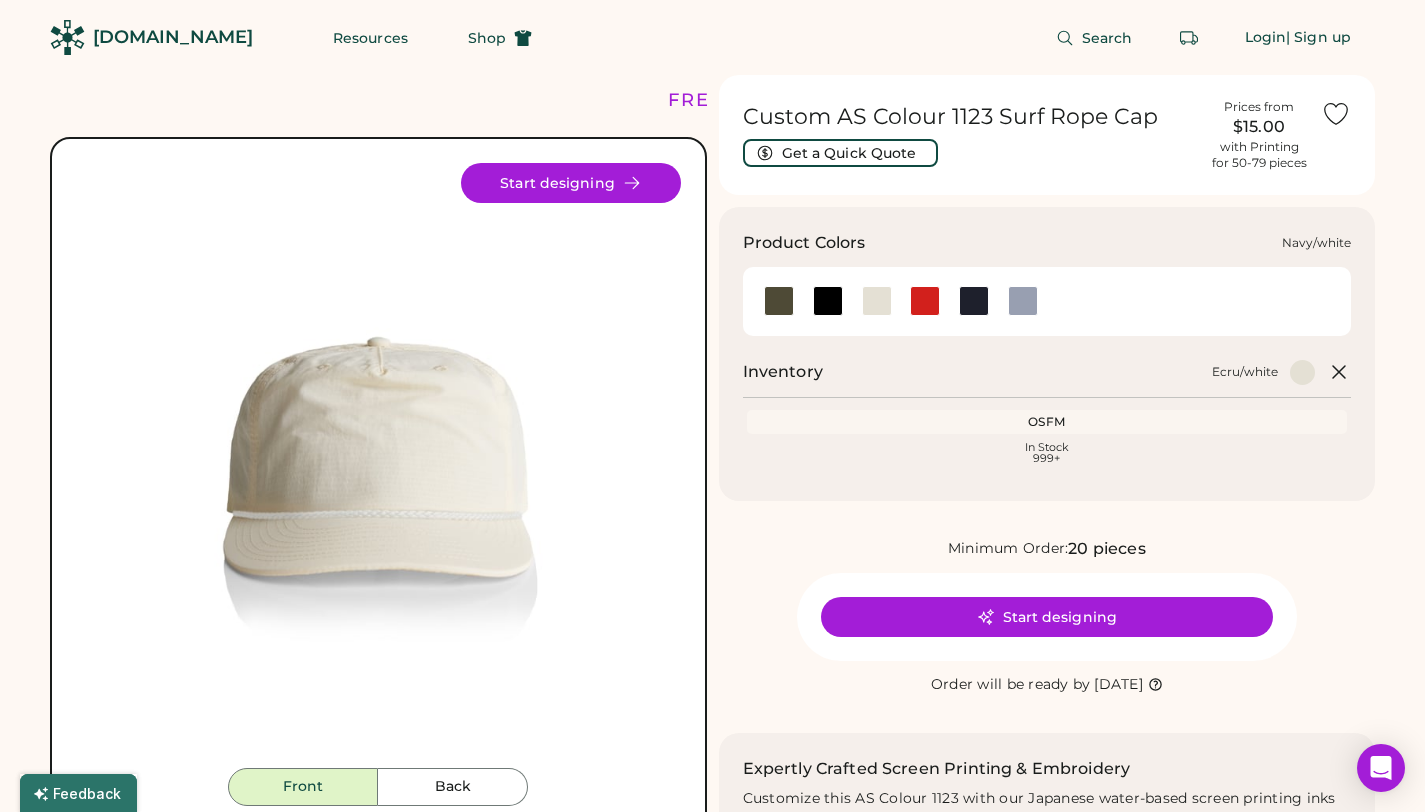 click at bounding box center [974, 301] 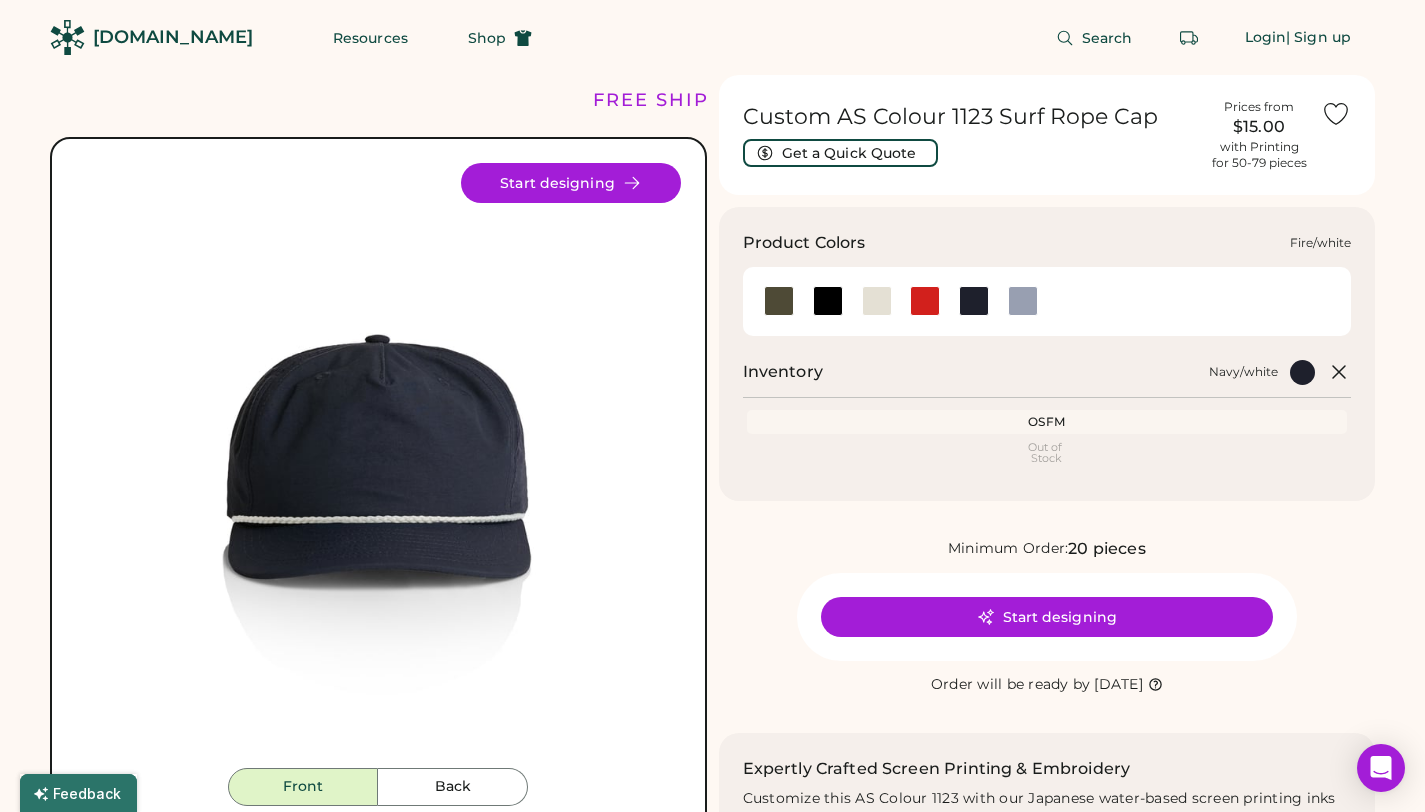 click at bounding box center (925, 301) 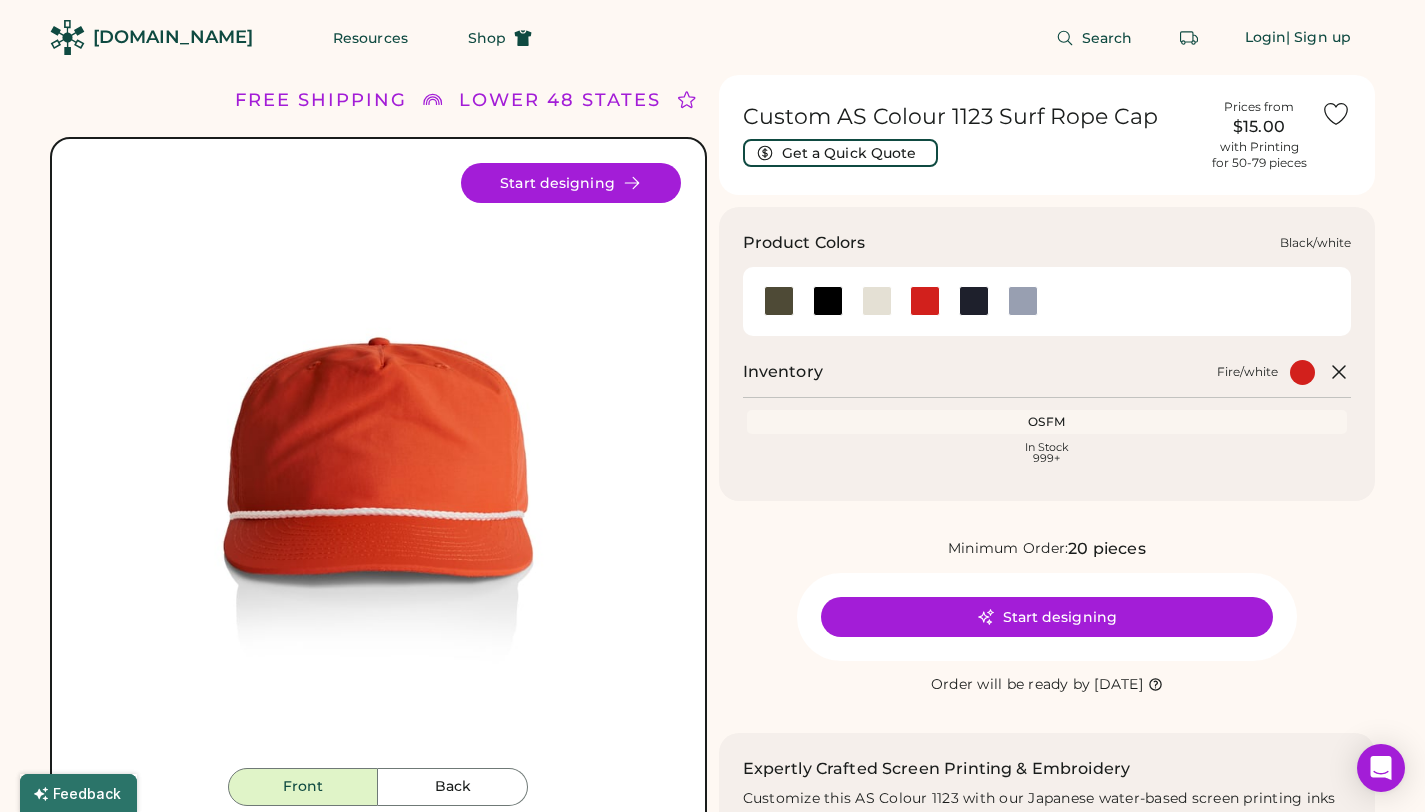 click at bounding box center [828, 301] 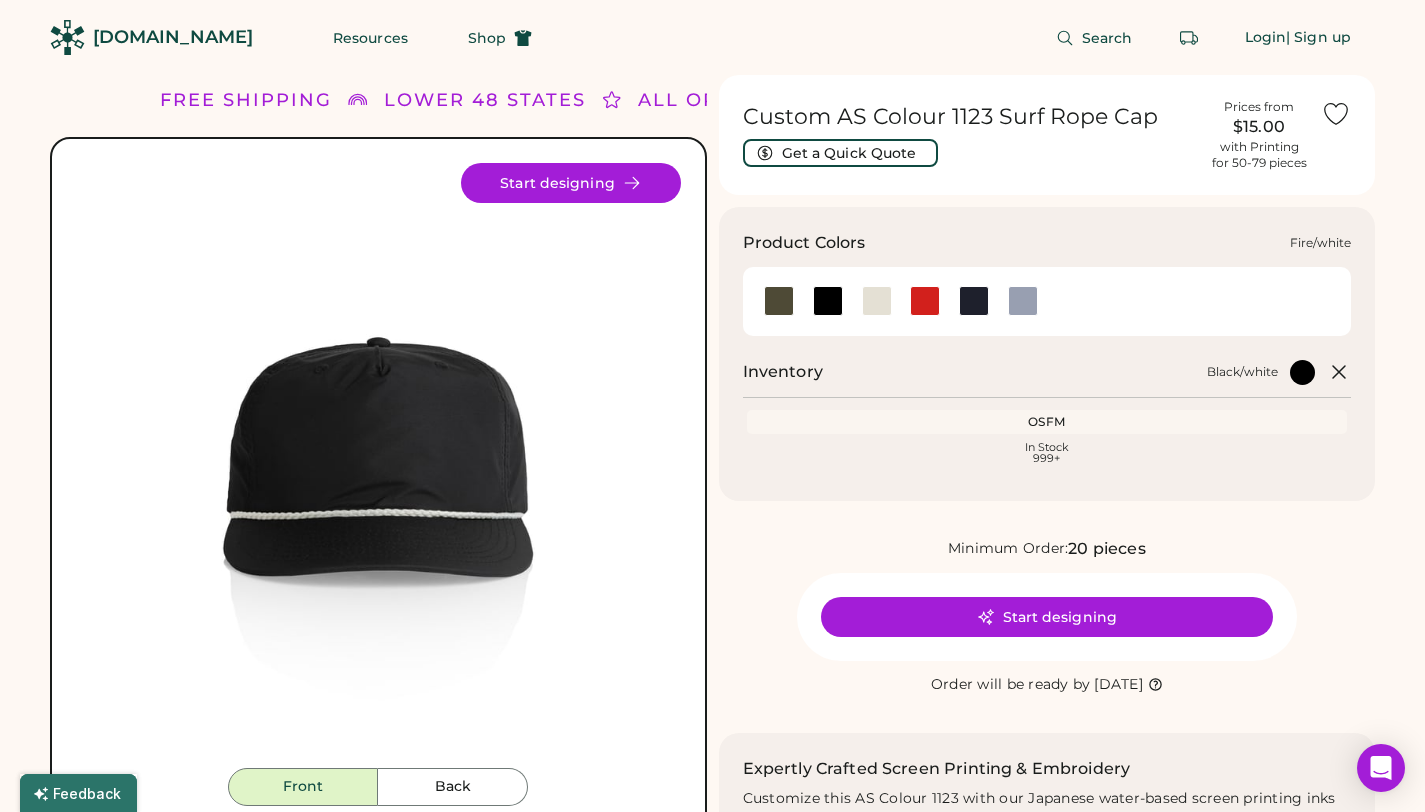 click at bounding box center [925, 301] 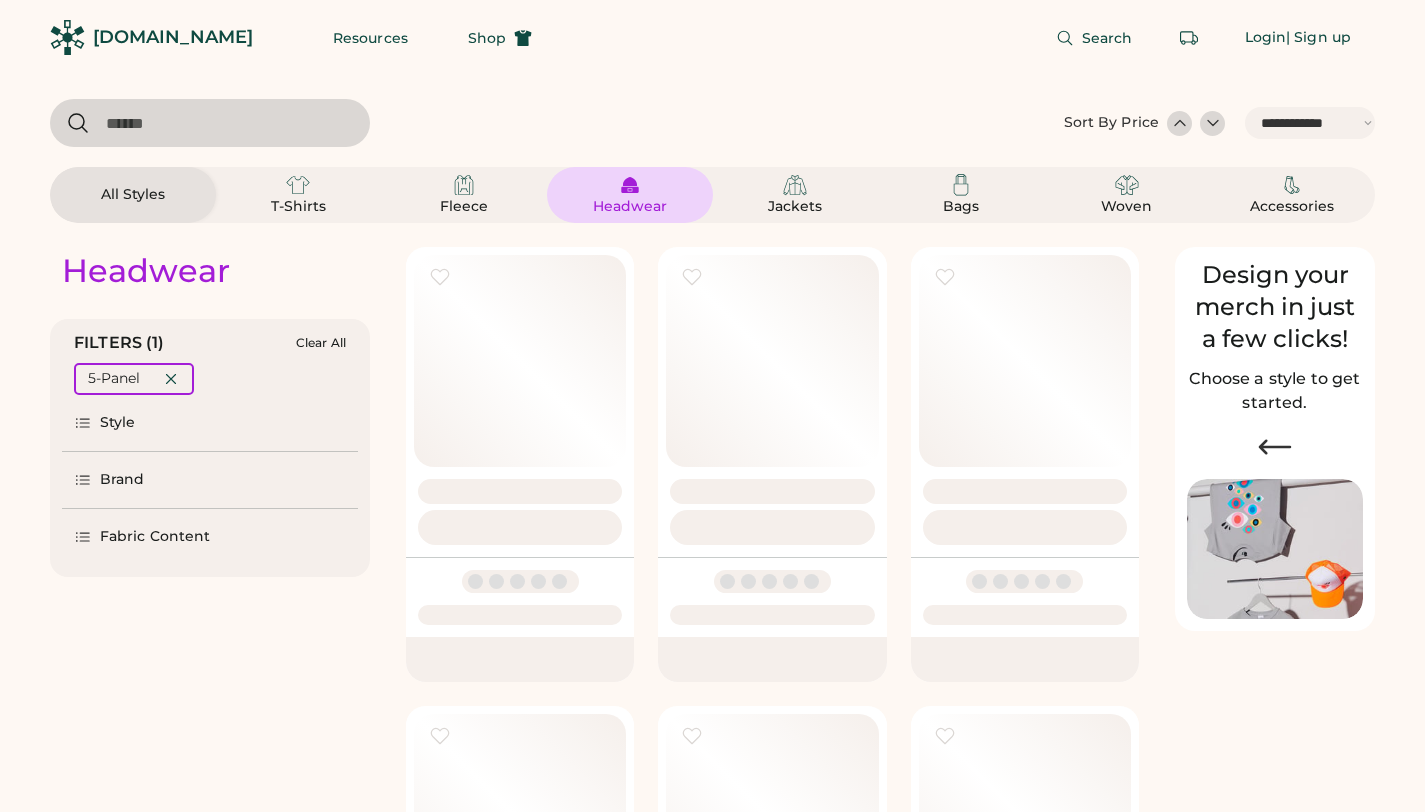 select on "*****" 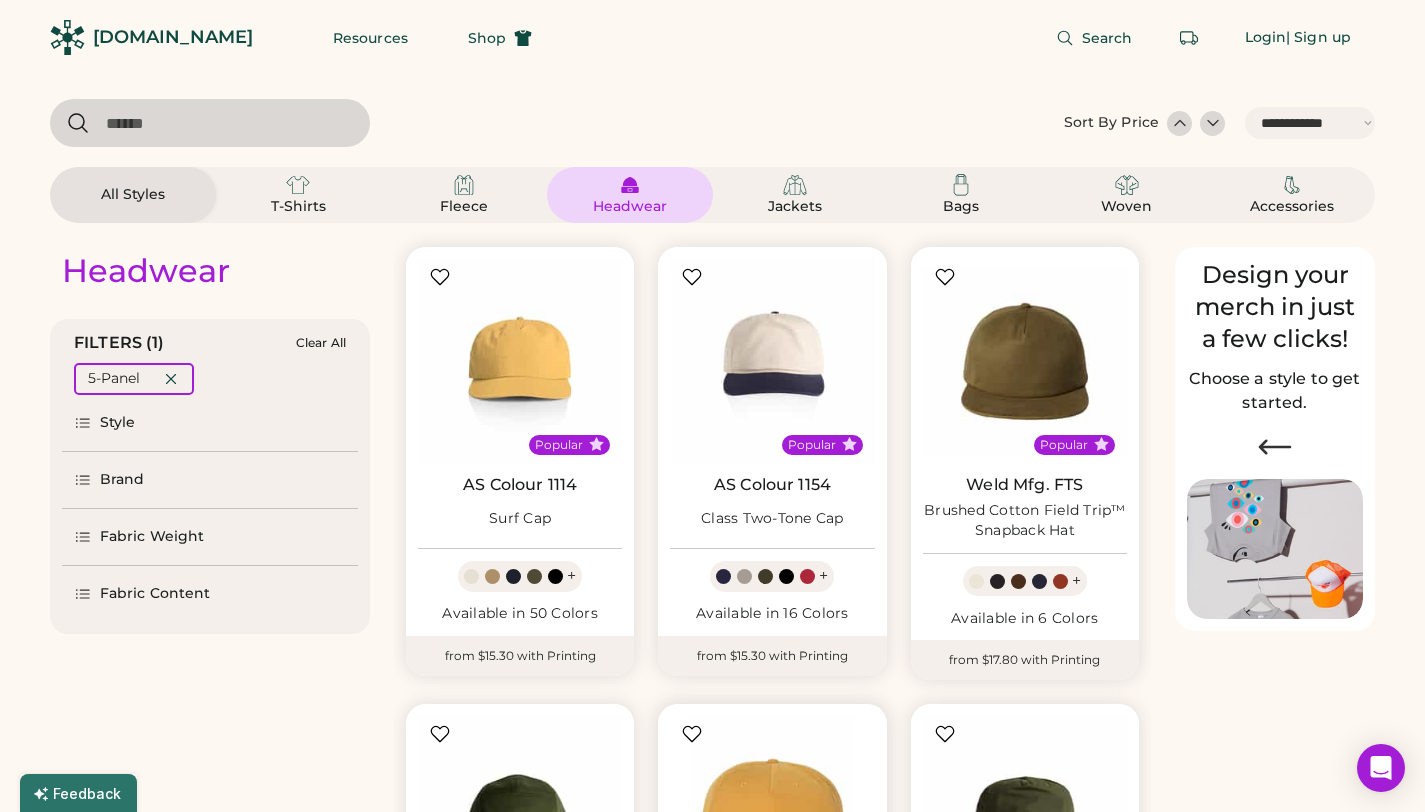 scroll, scrollTop: 485, scrollLeft: 0, axis: vertical 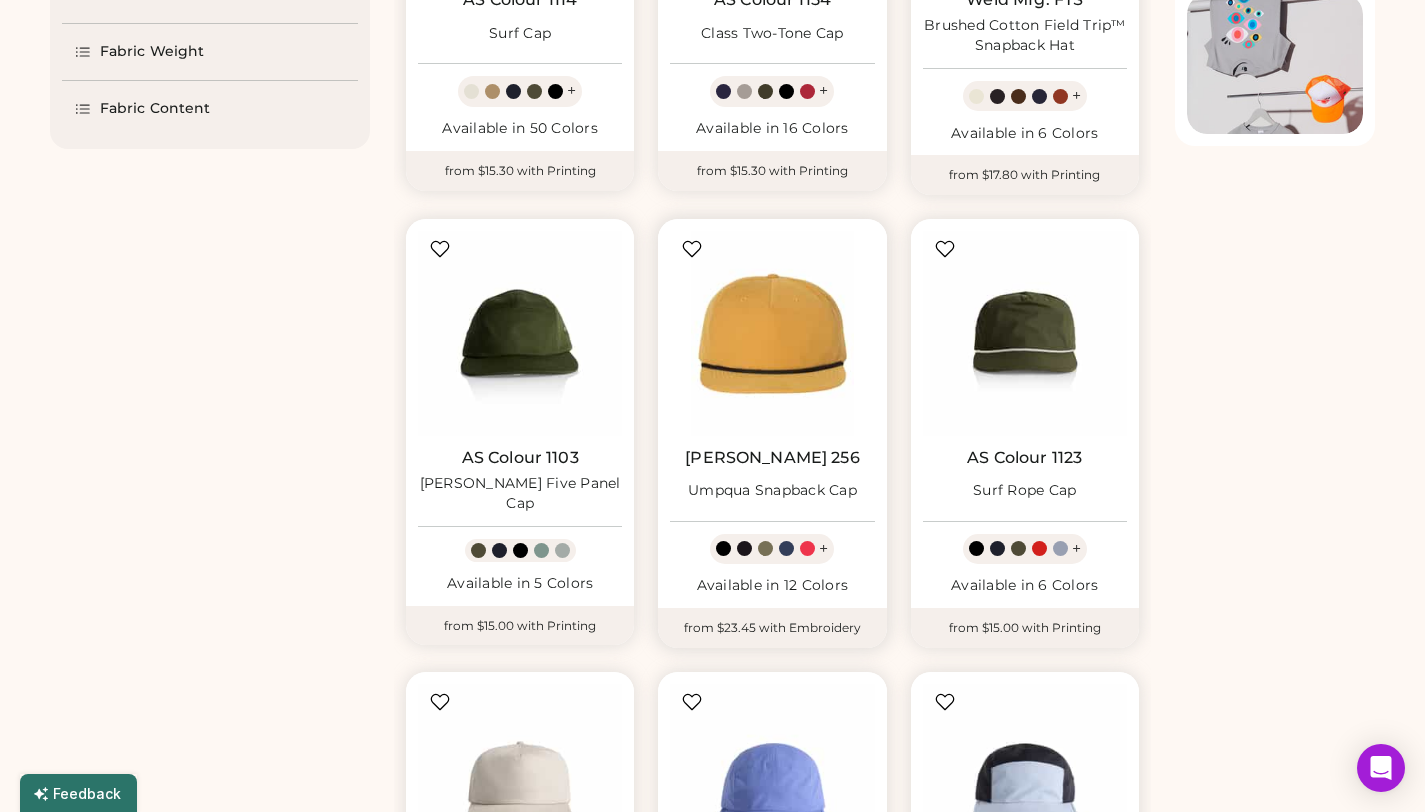 click on "+" at bounding box center [772, 549] 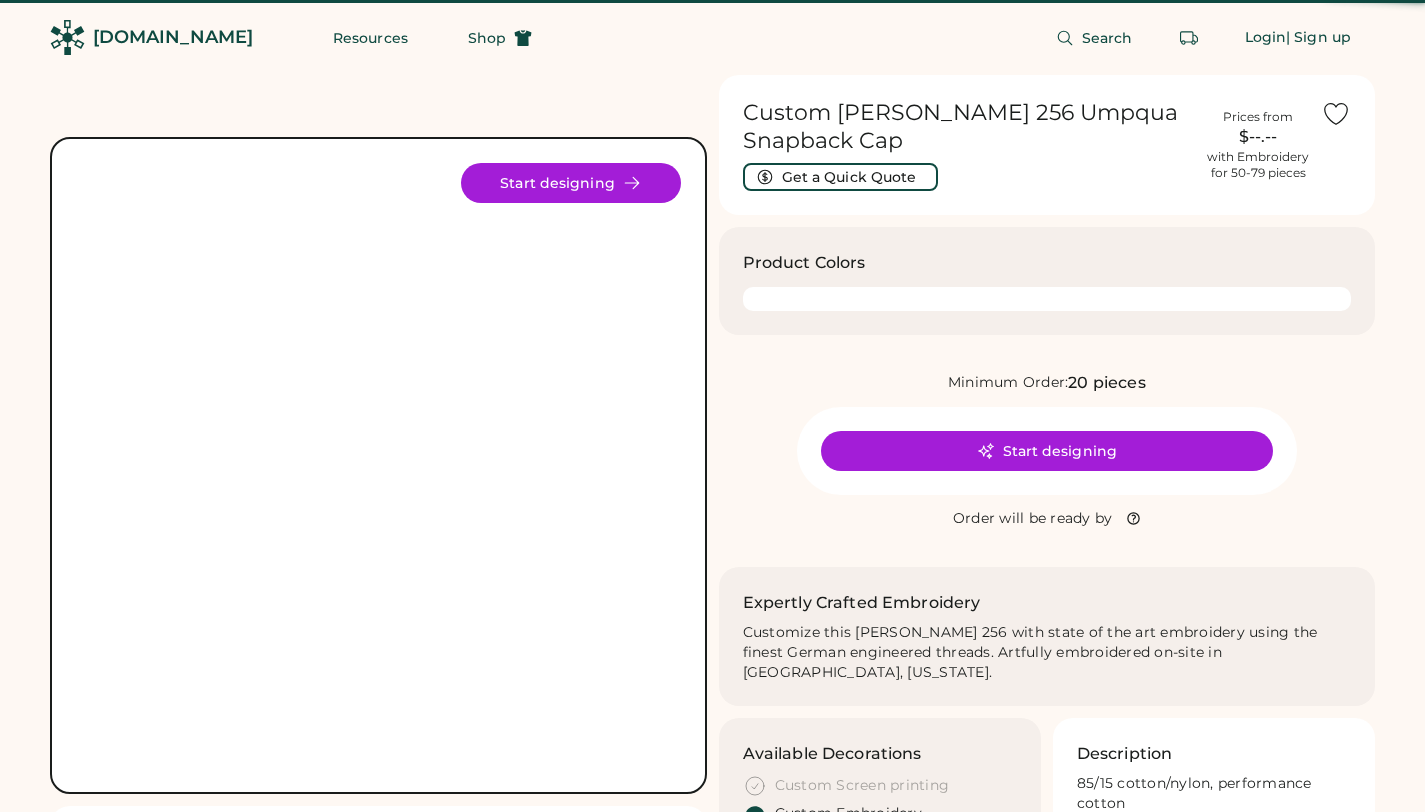 scroll, scrollTop: 0, scrollLeft: 0, axis: both 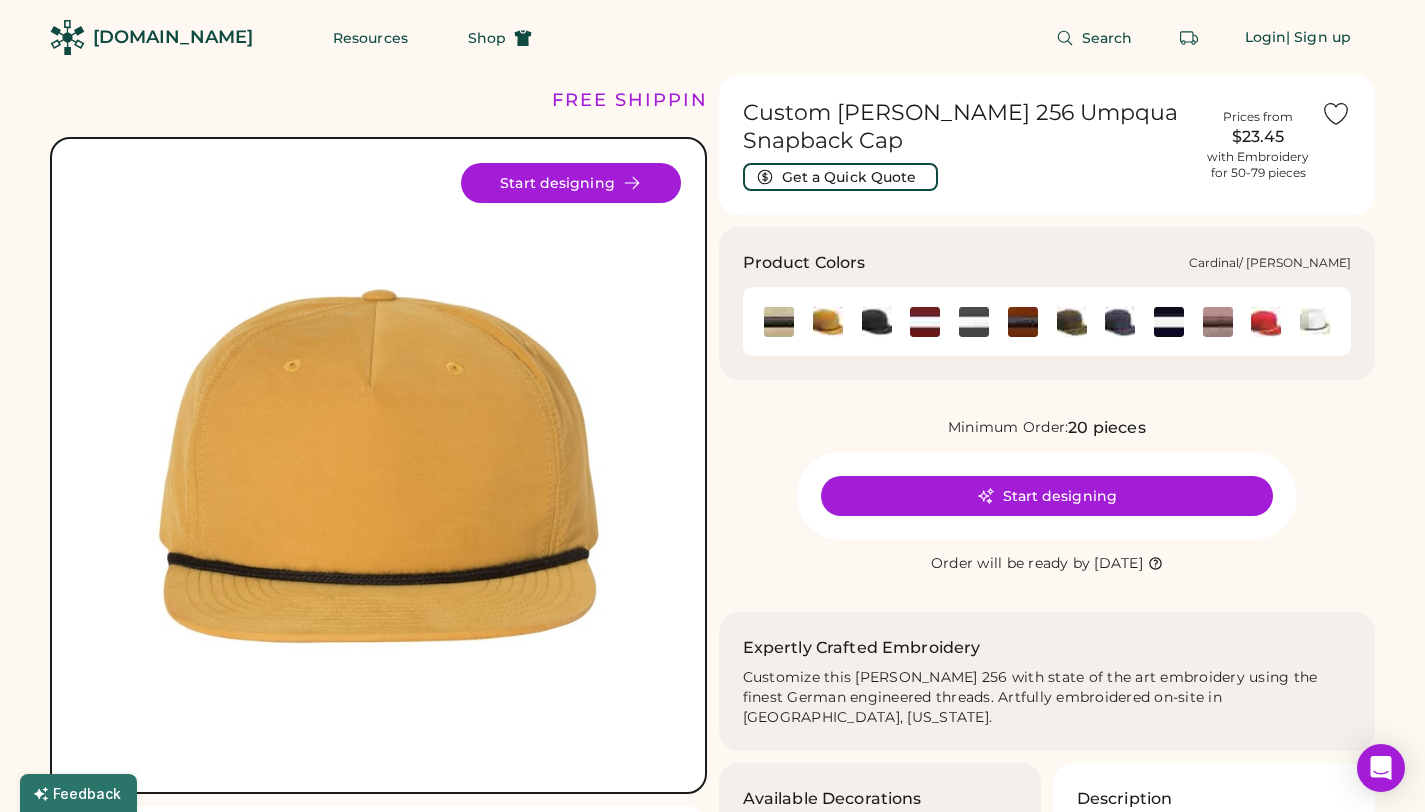 click 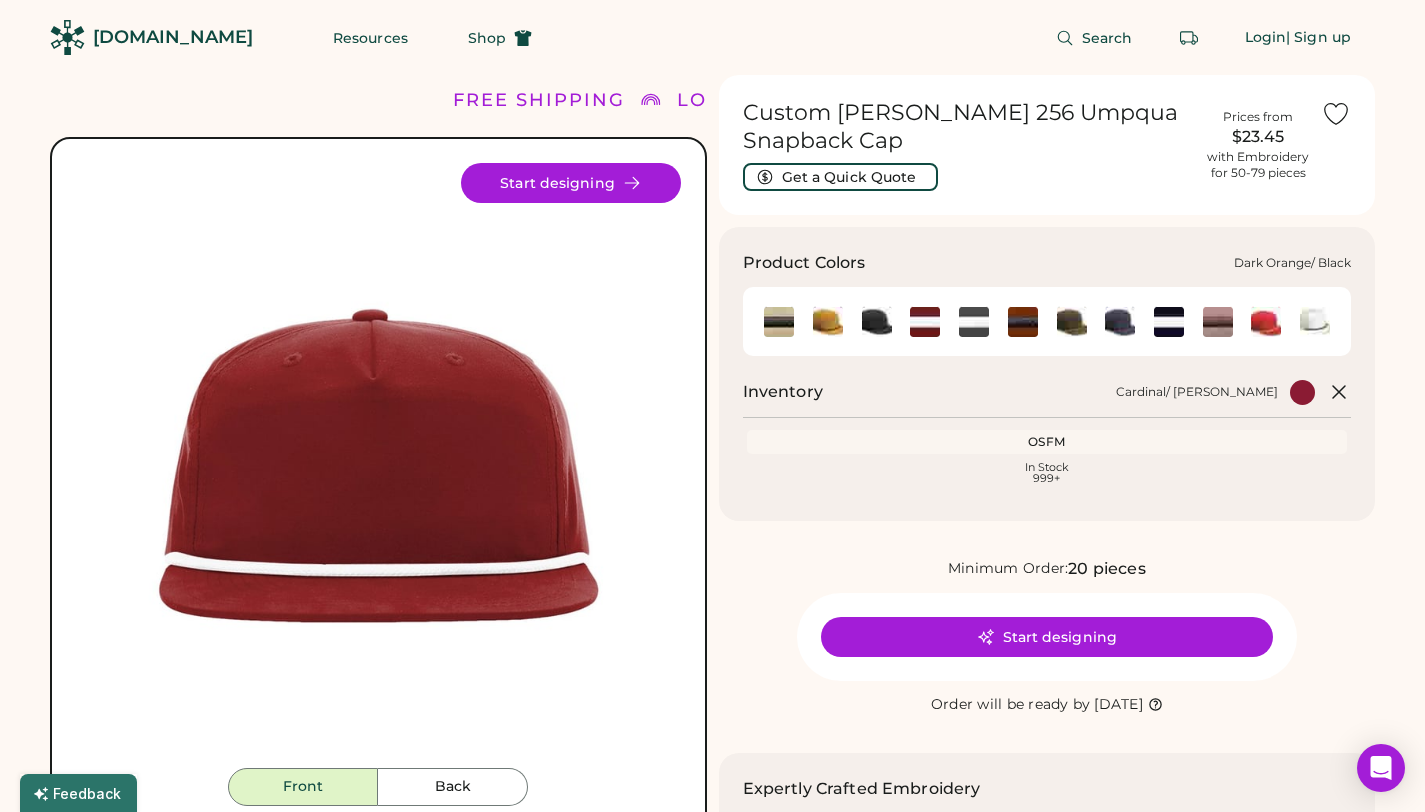 click 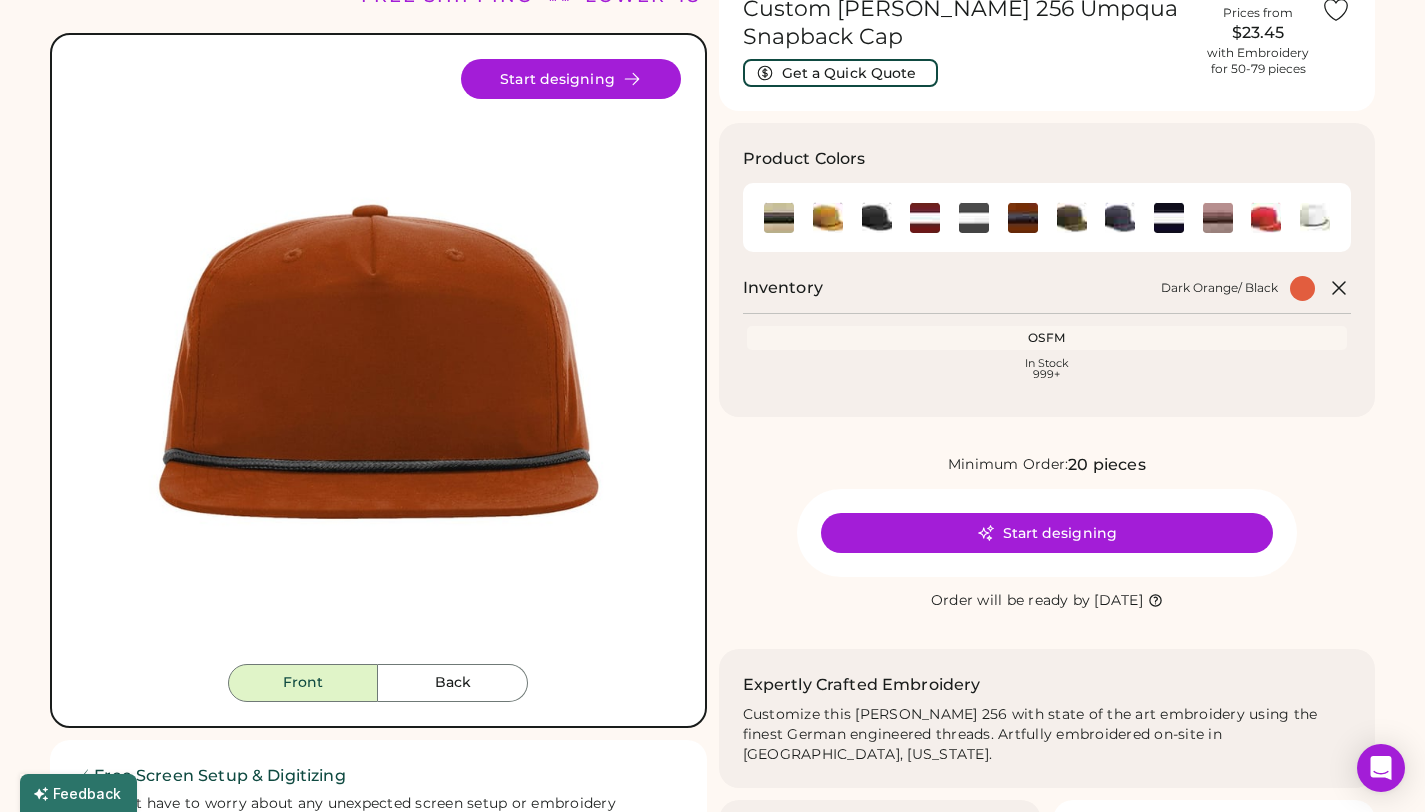 scroll, scrollTop: 105, scrollLeft: 0, axis: vertical 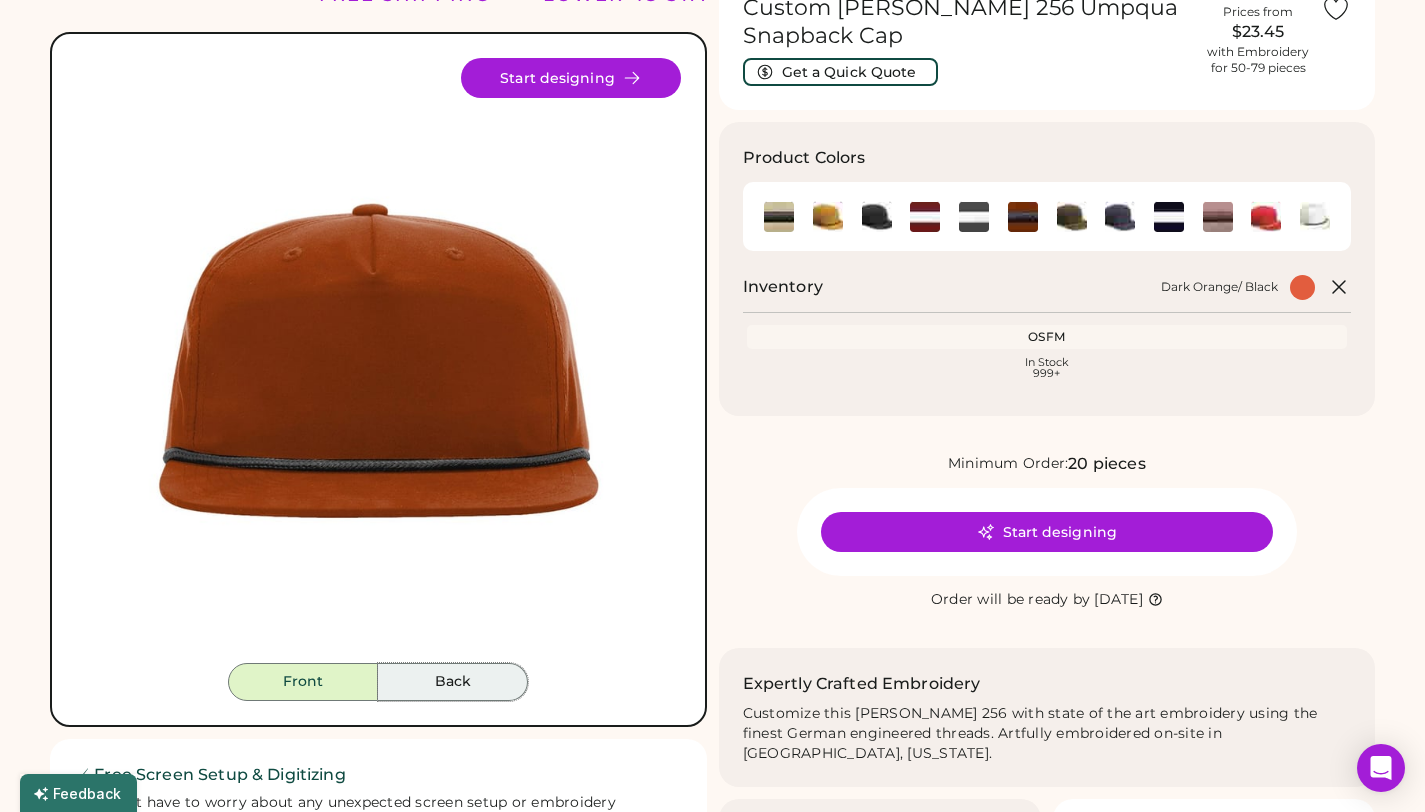 click on "Back" at bounding box center [453, 682] 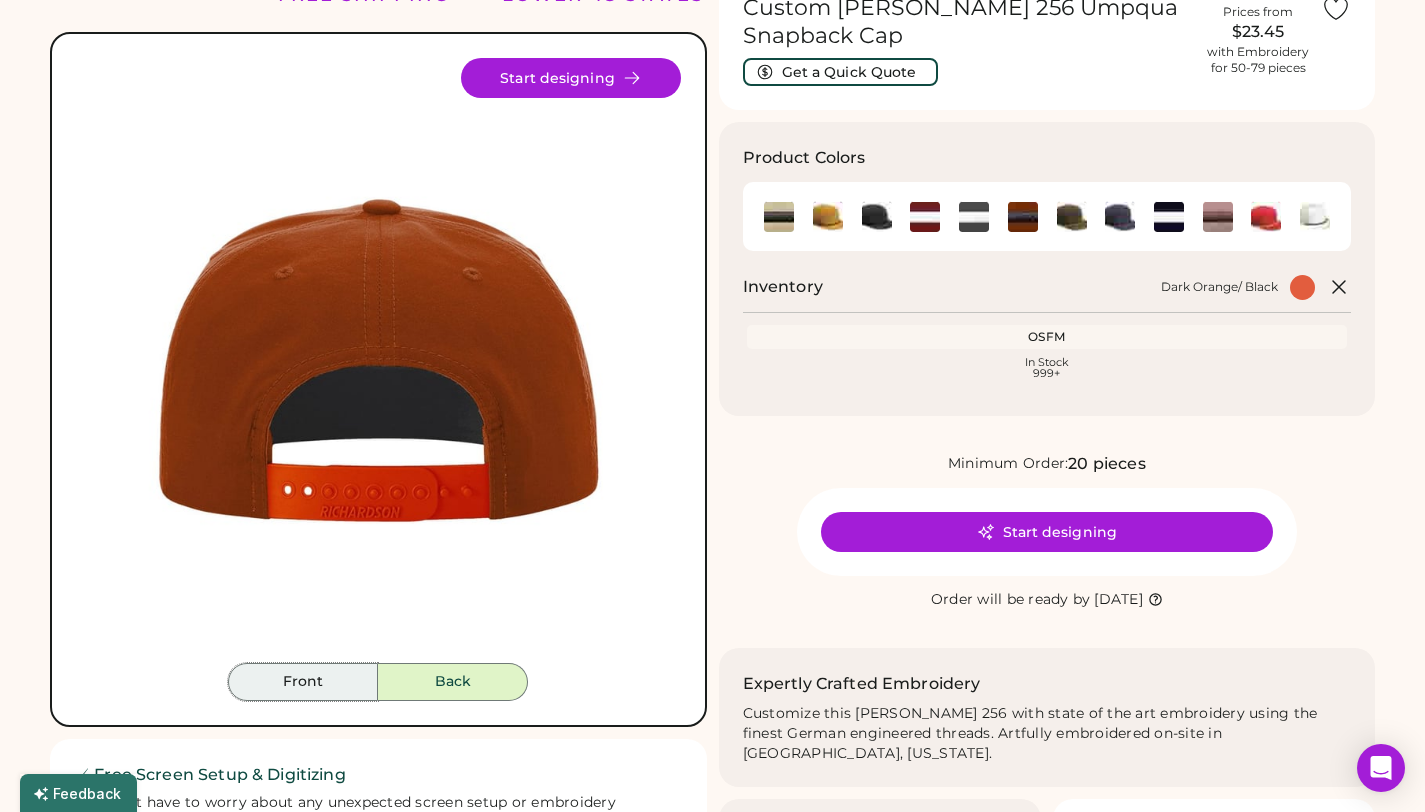 click on "Front" at bounding box center (303, 682) 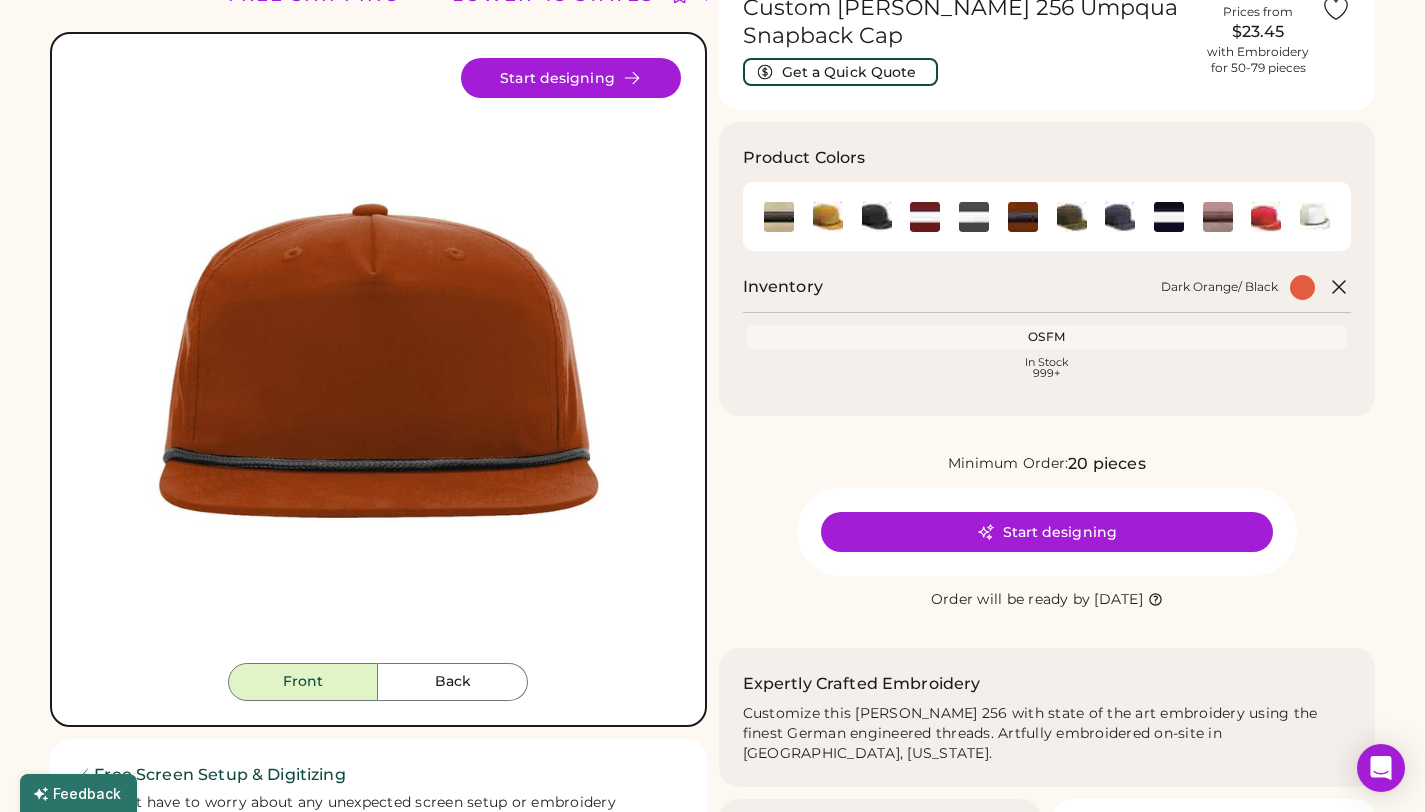 scroll, scrollTop: 0, scrollLeft: 0, axis: both 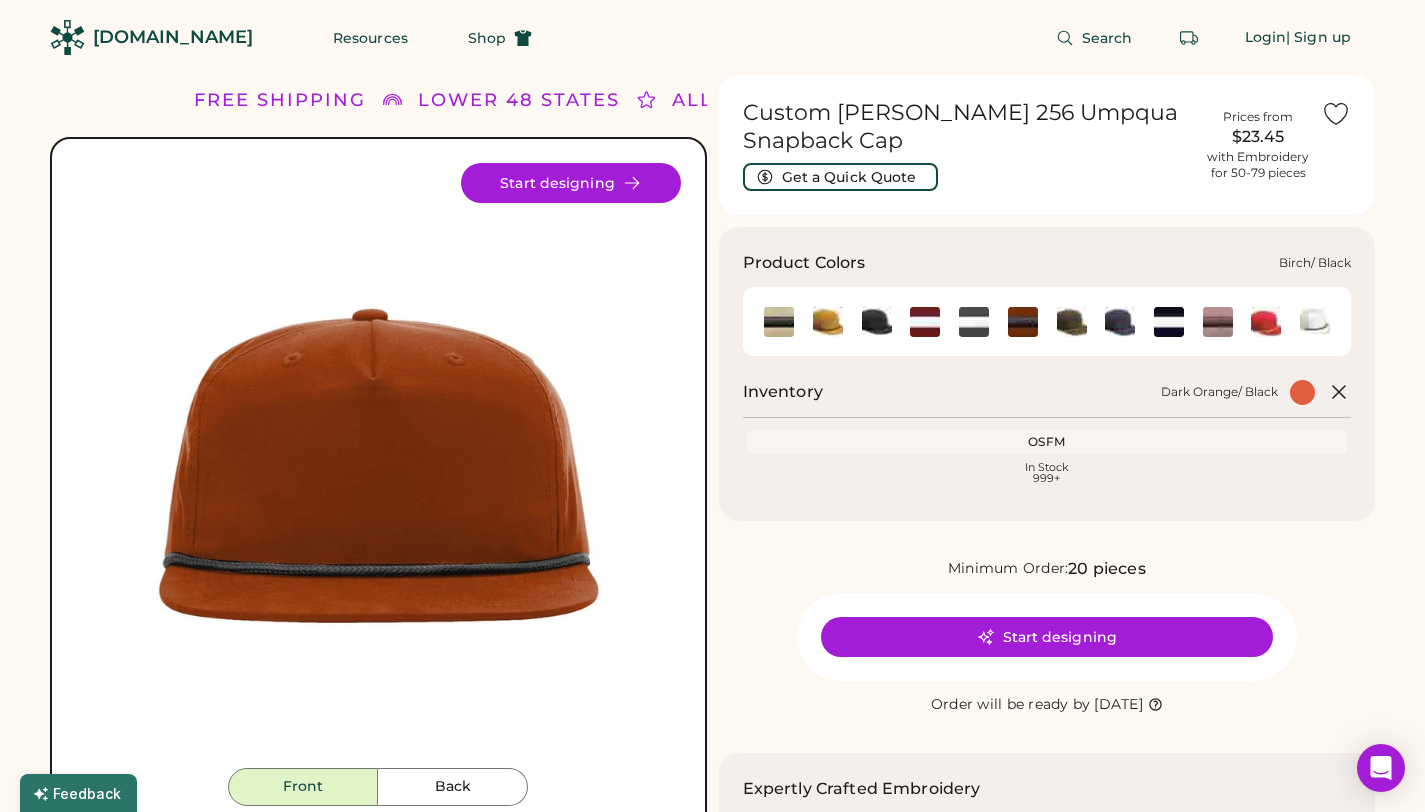 click 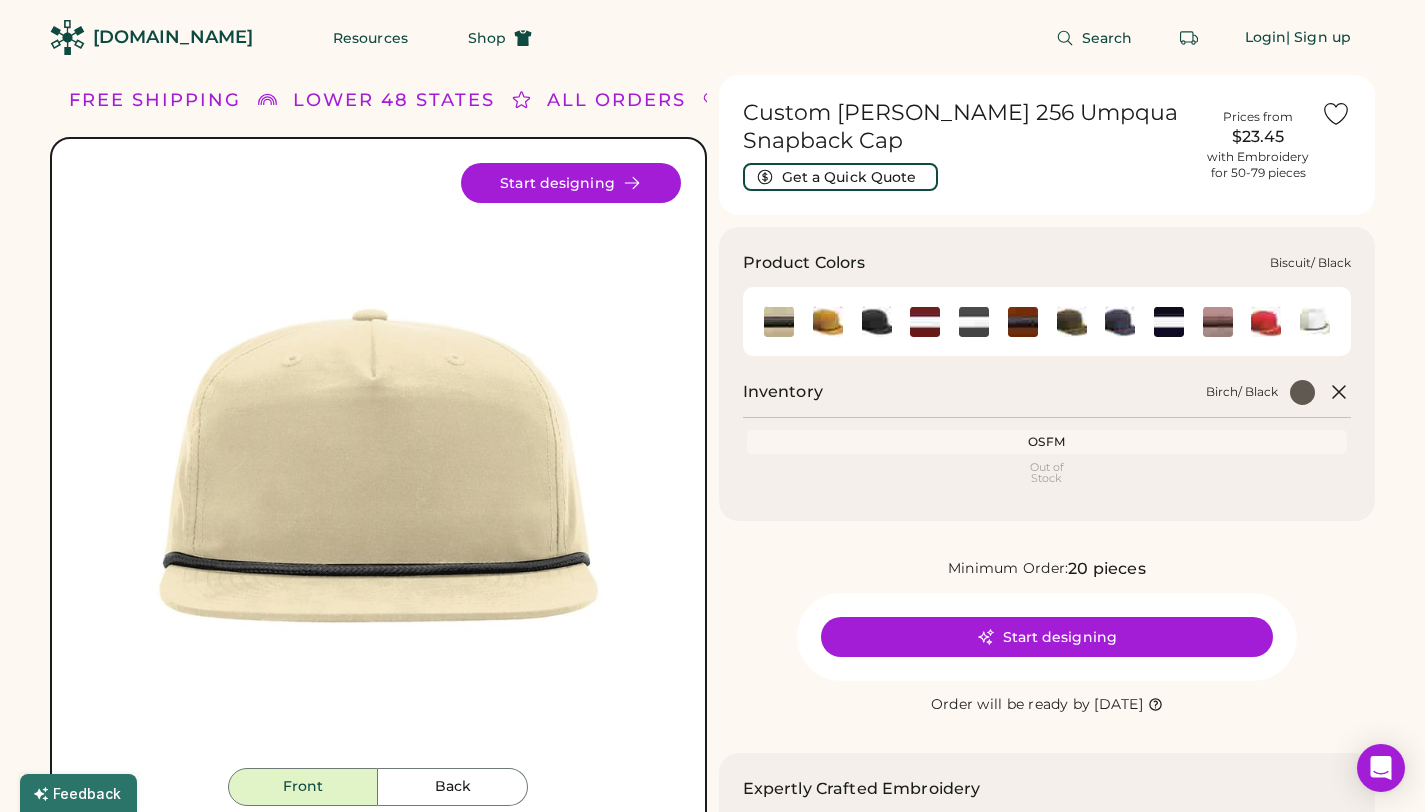 click 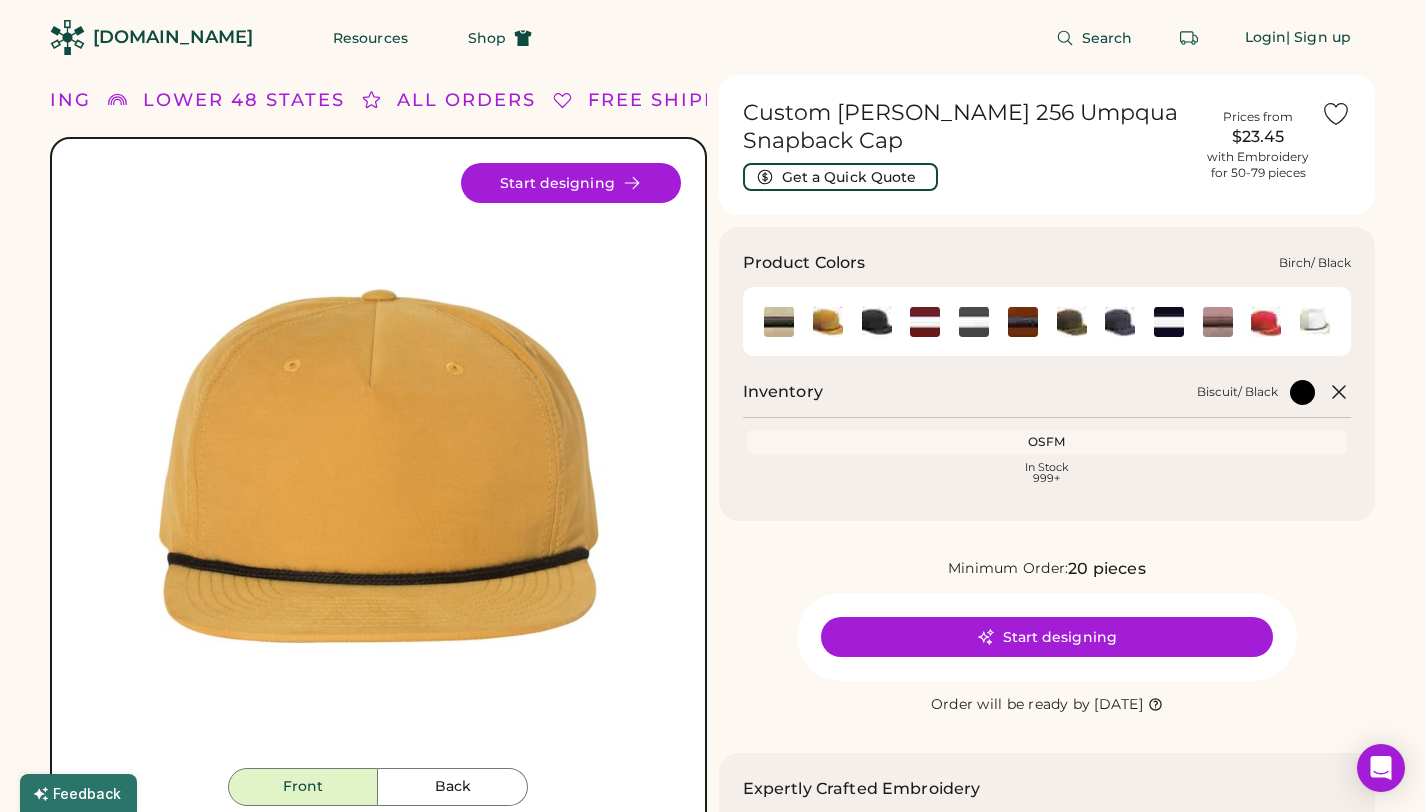 click 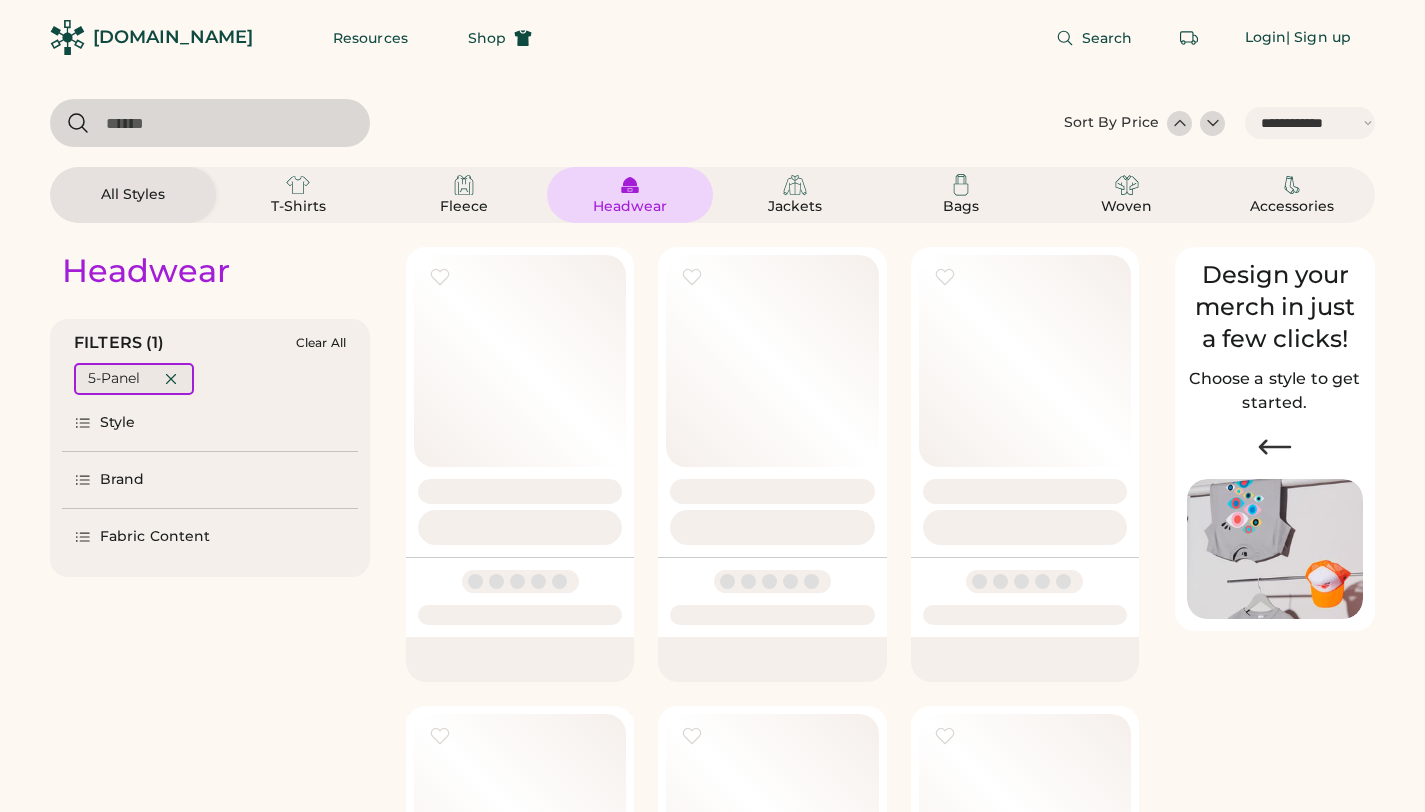 select on "*****" 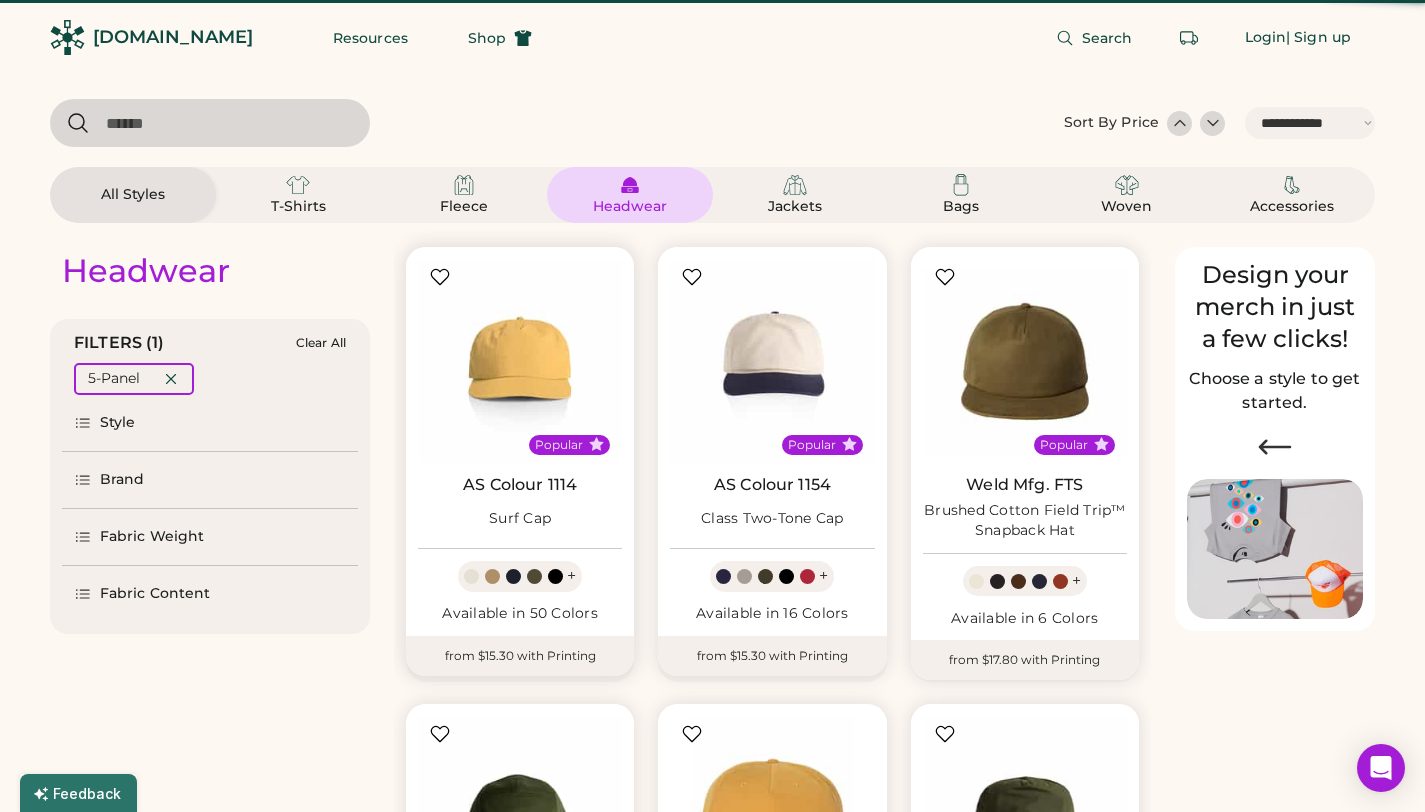 scroll, scrollTop: 0, scrollLeft: 0, axis: both 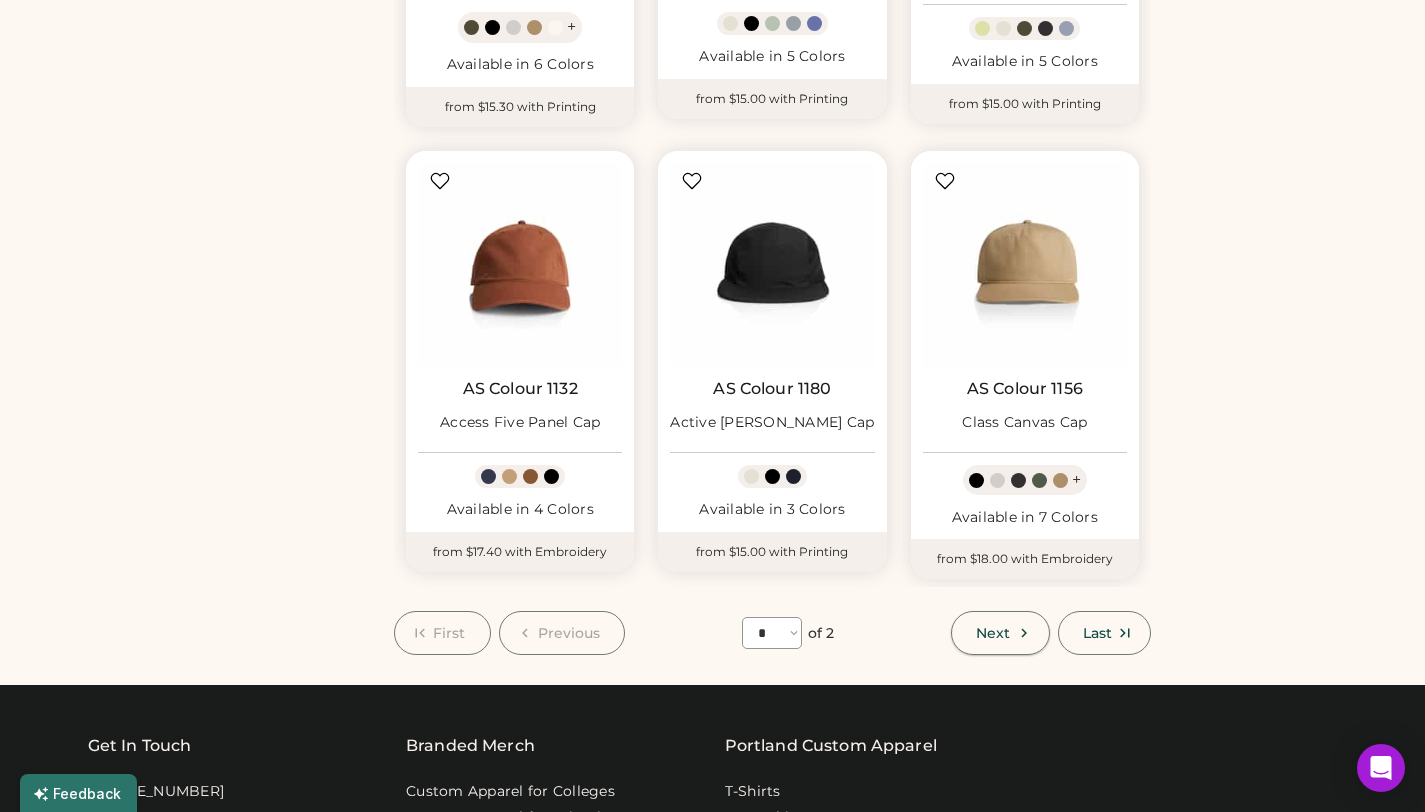 click on "Next" at bounding box center (993, 633) 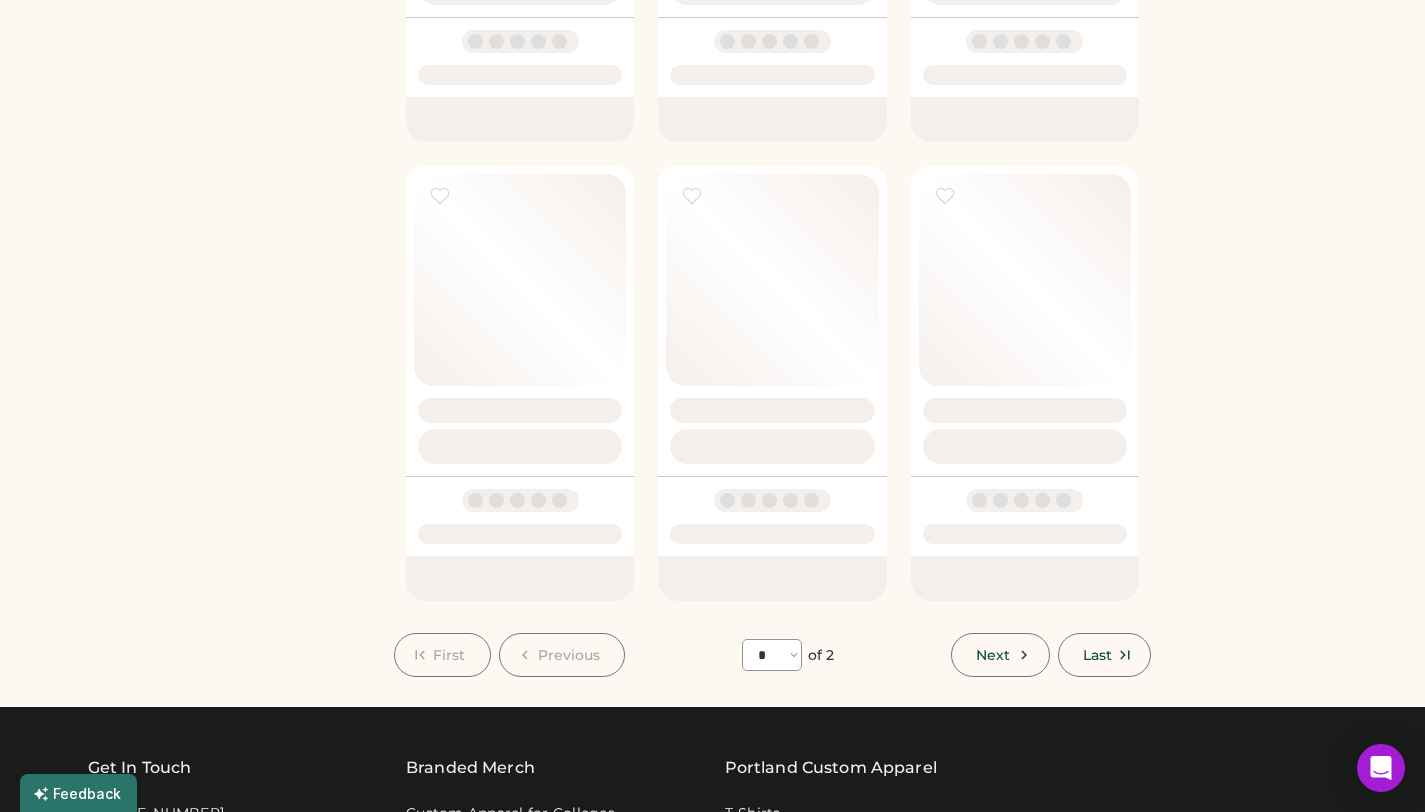 select on "*" 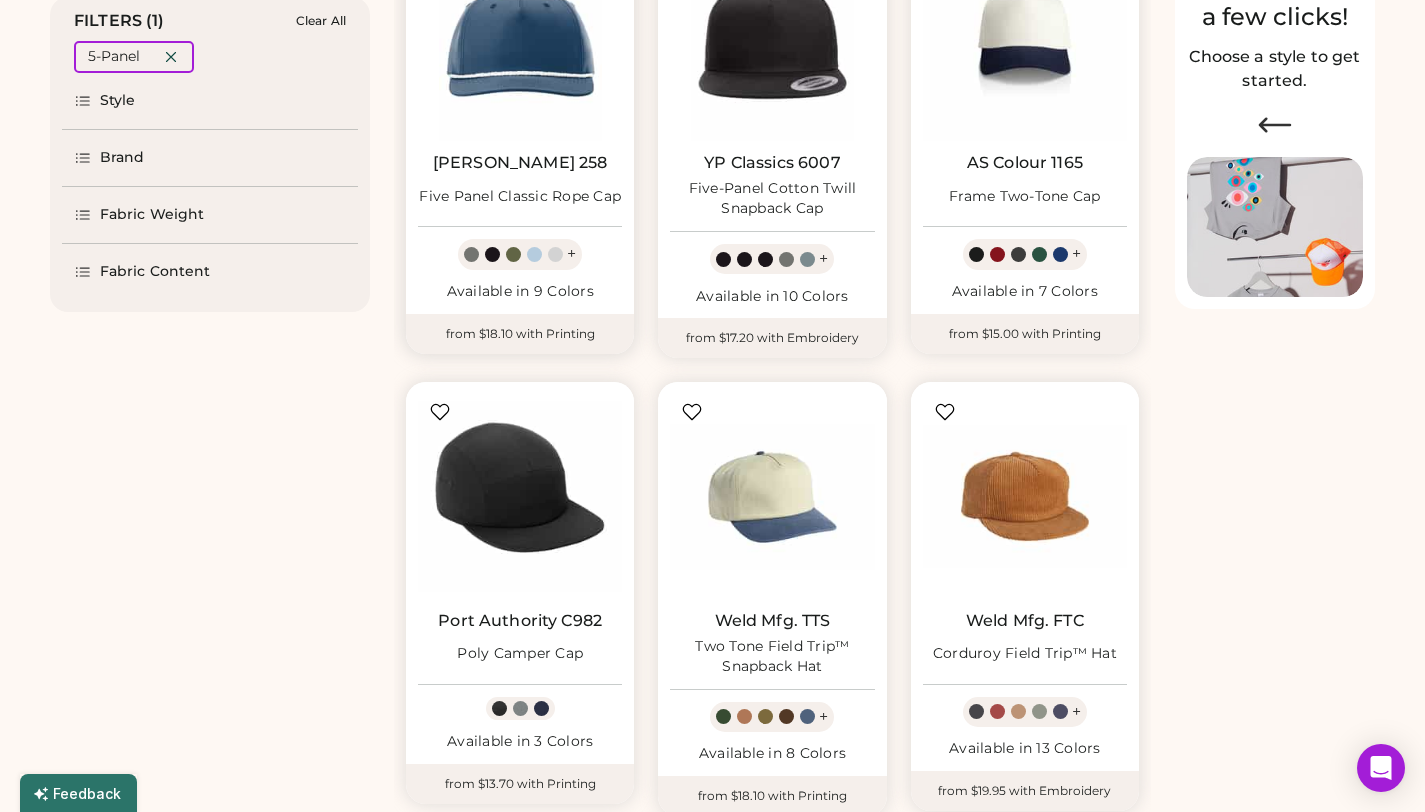 scroll, scrollTop: 386, scrollLeft: 0, axis: vertical 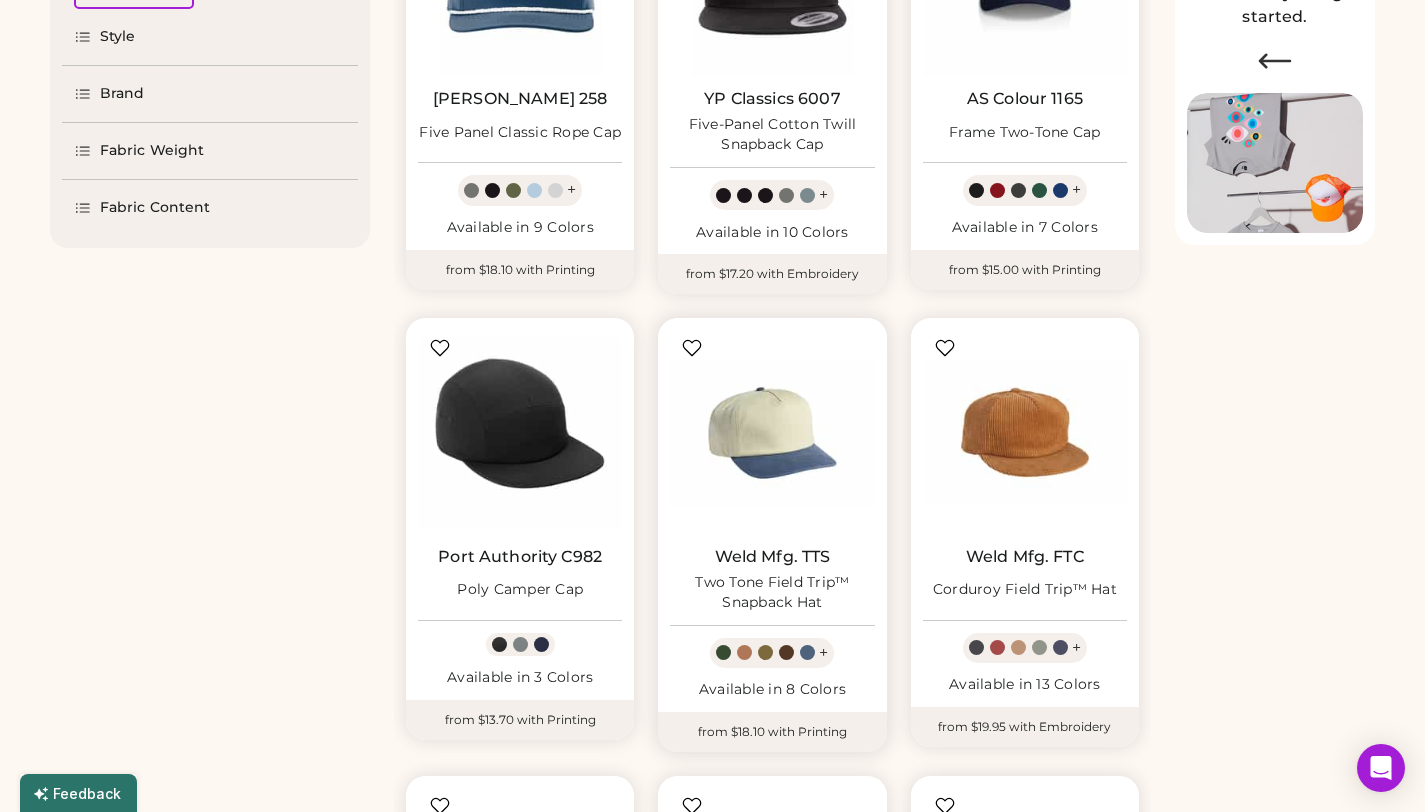 click on "Weld Mfg. TTS" at bounding box center (773, 557) 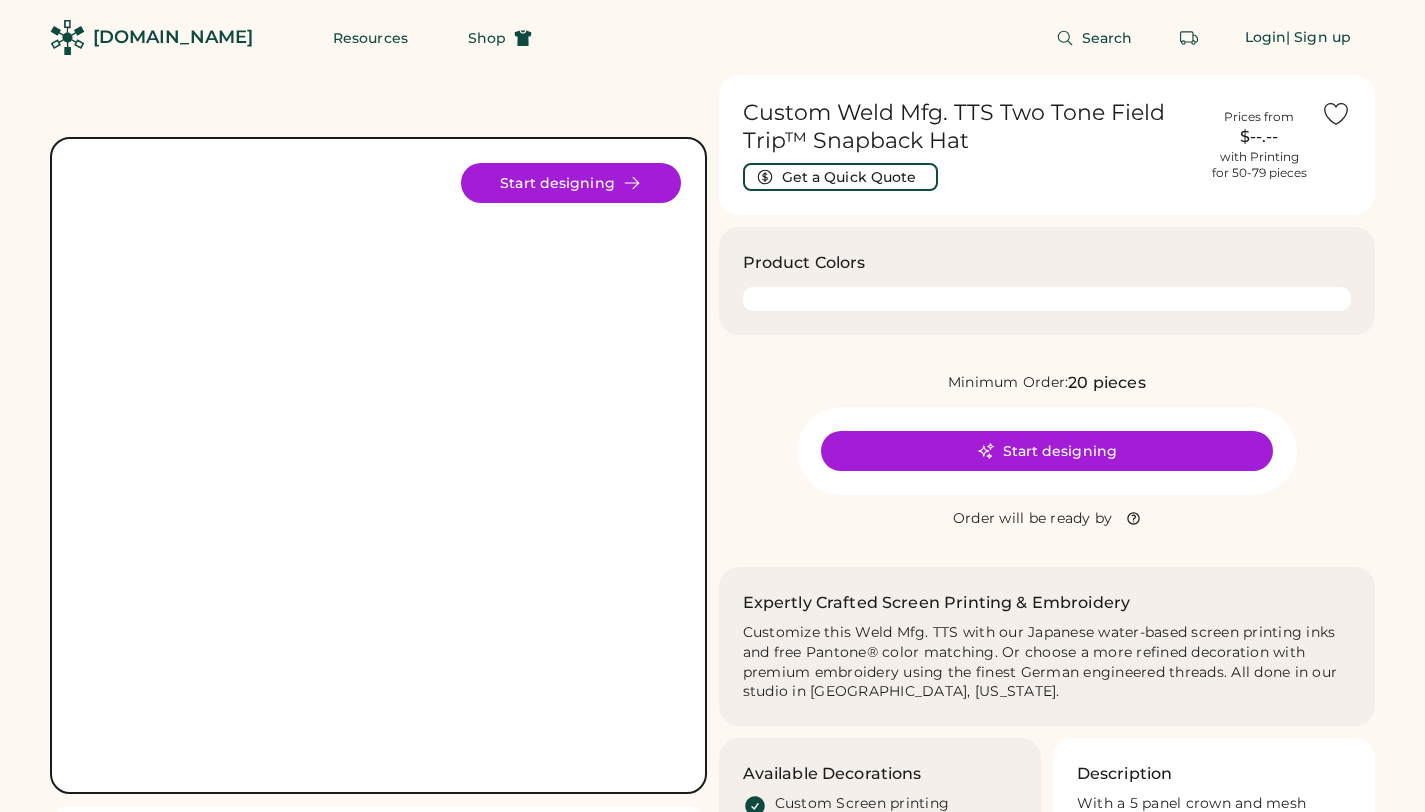 scroll, scrollTop: 0, scrollLeft: 0, axis: both 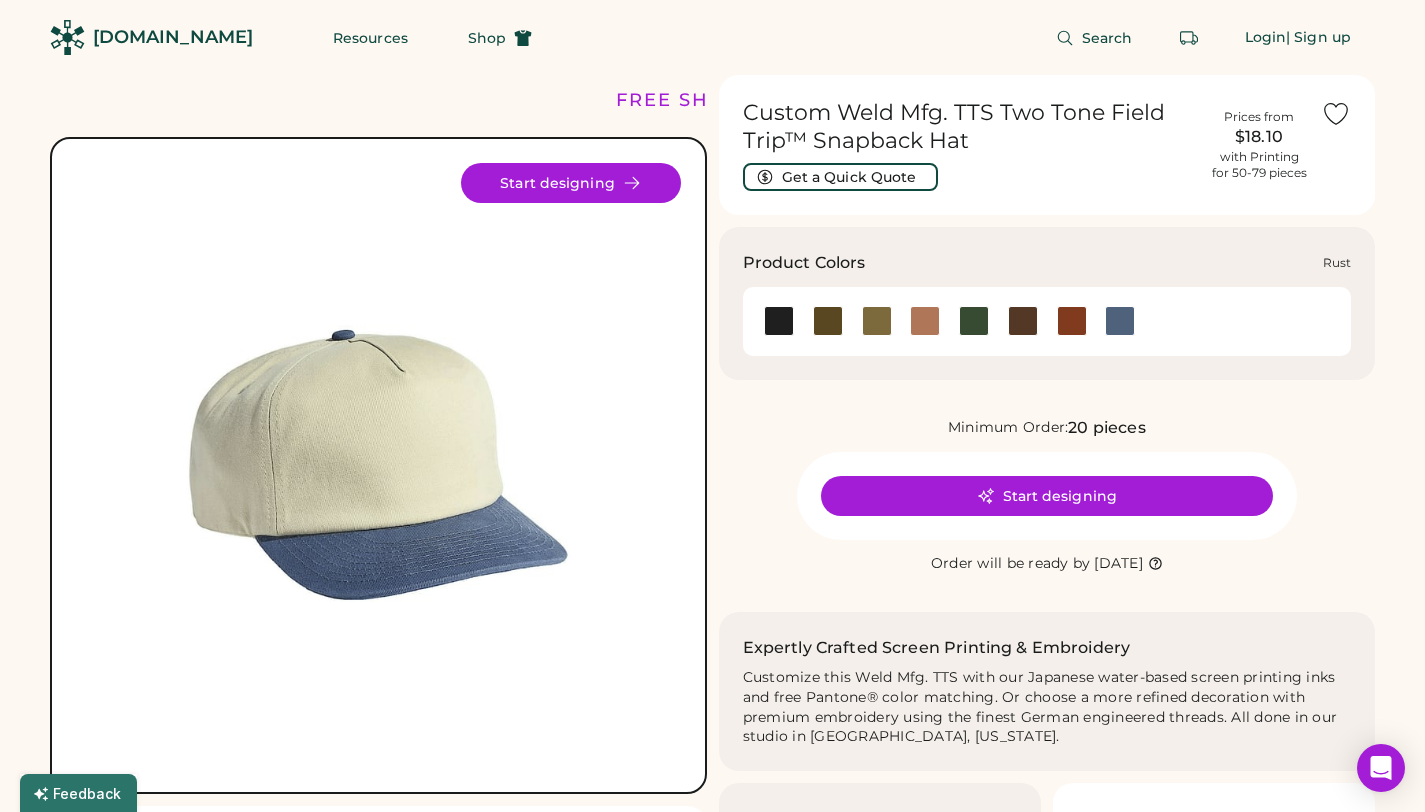 click at bounding box center [1072, 321] 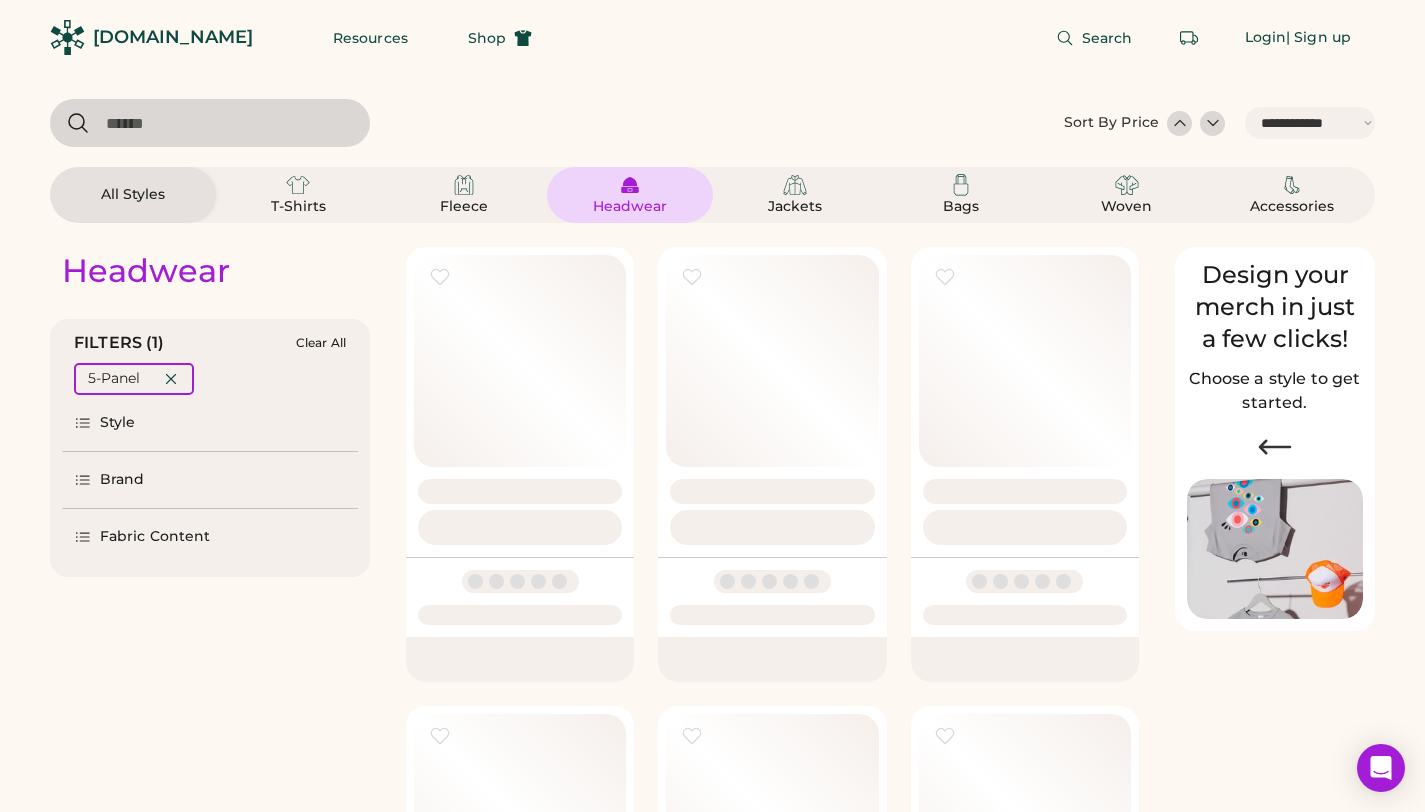 select on "*****" 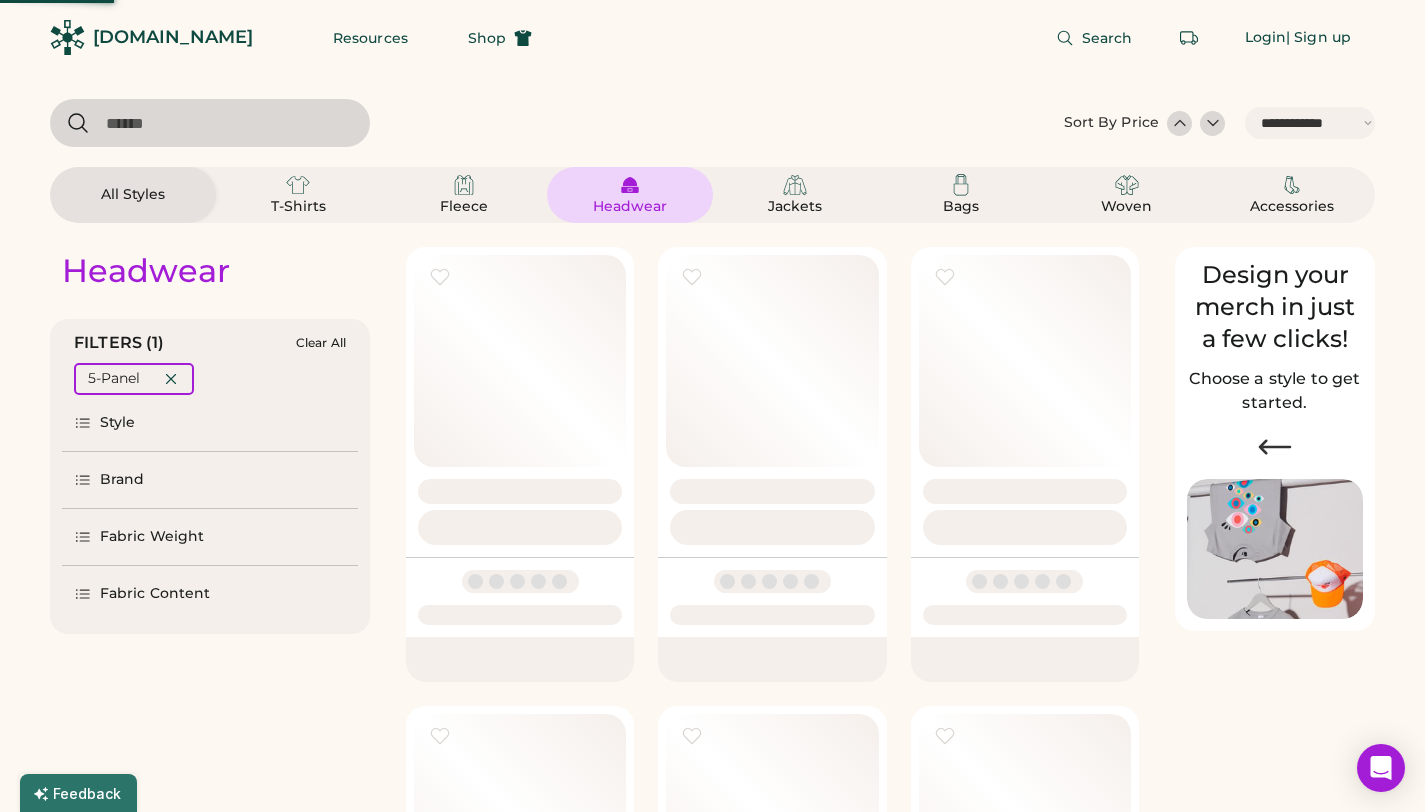 scroll, scrollTop: 0, scrollLeft: 0, axis: both 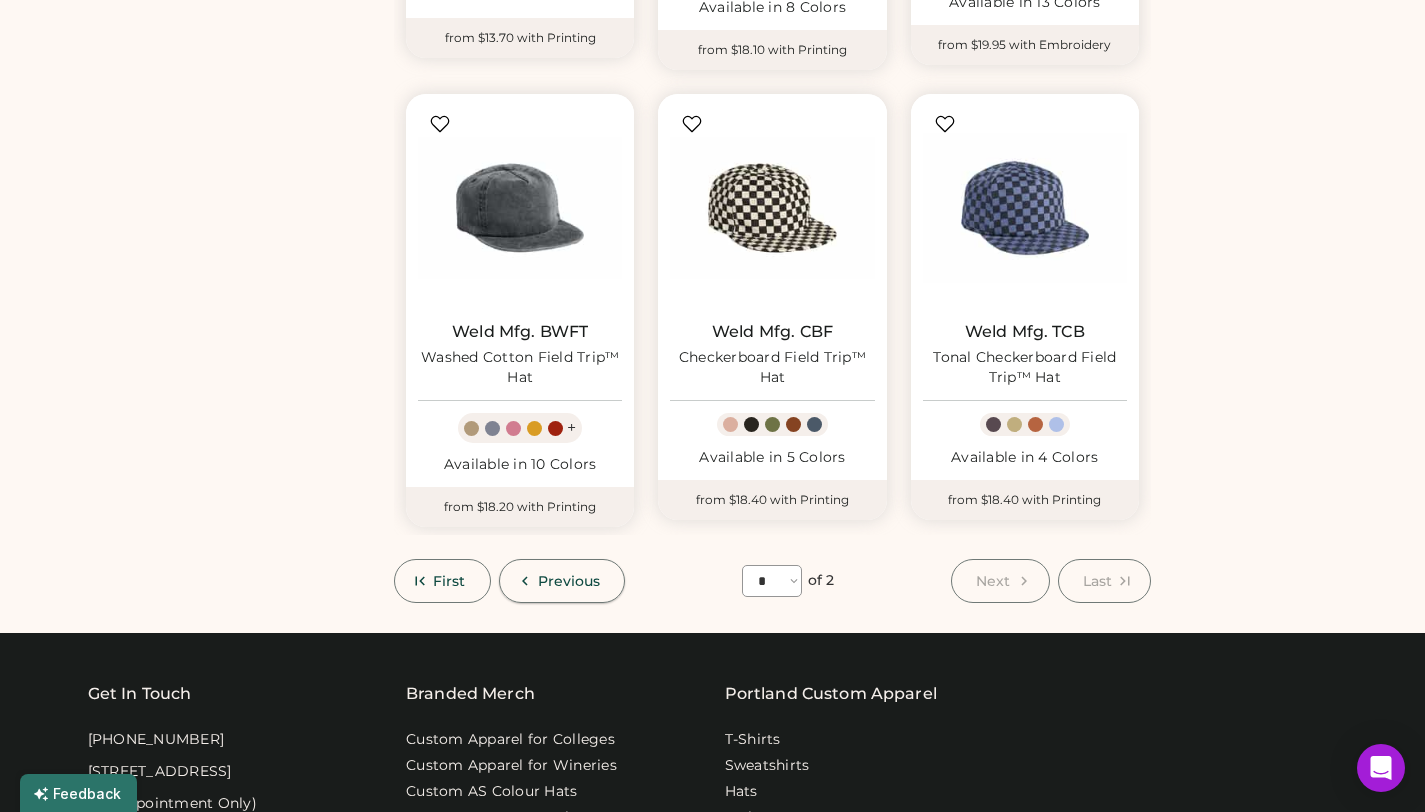click on "Previous" at bounding box center (562, 581) 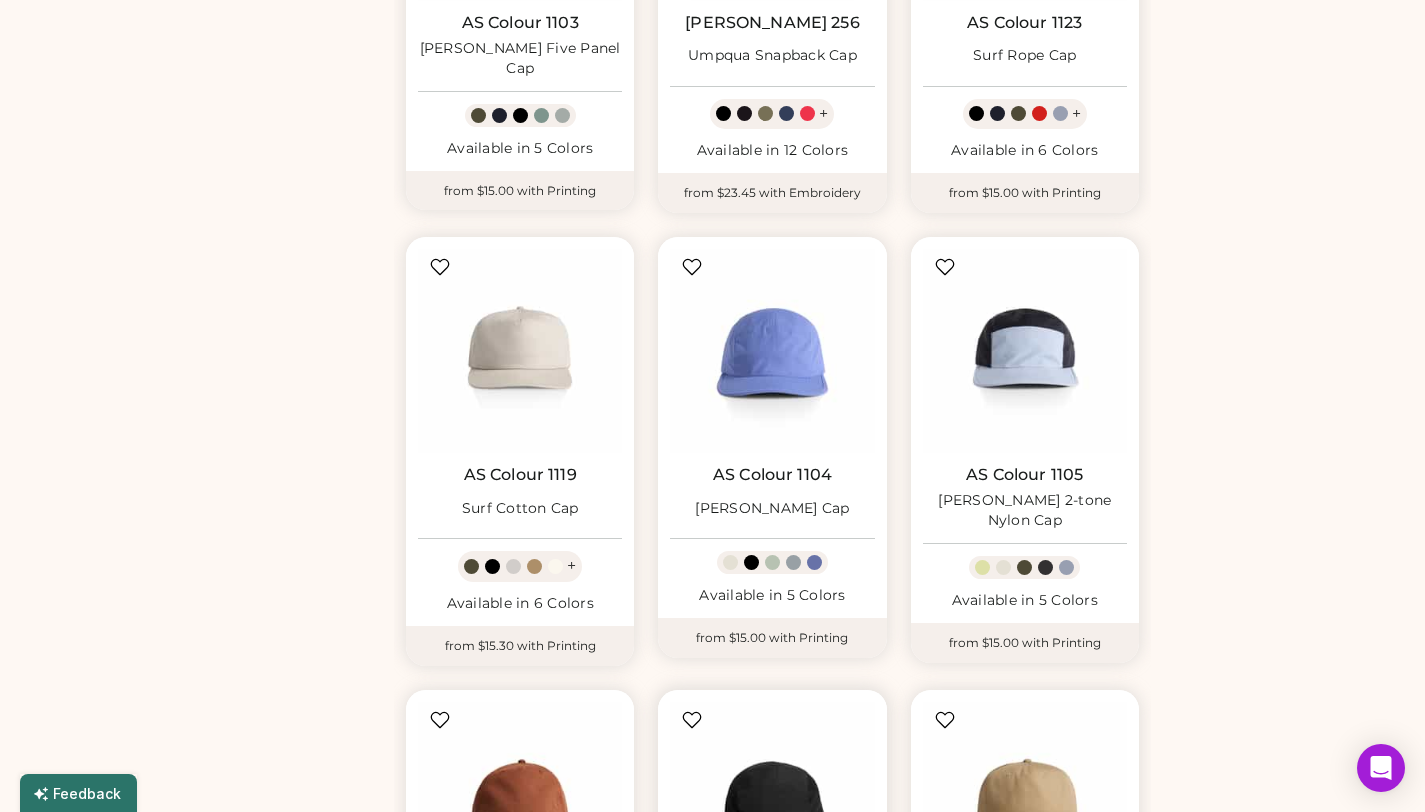 scroll, scrollTop: 897, scrollLeft: 0, axis: vertical 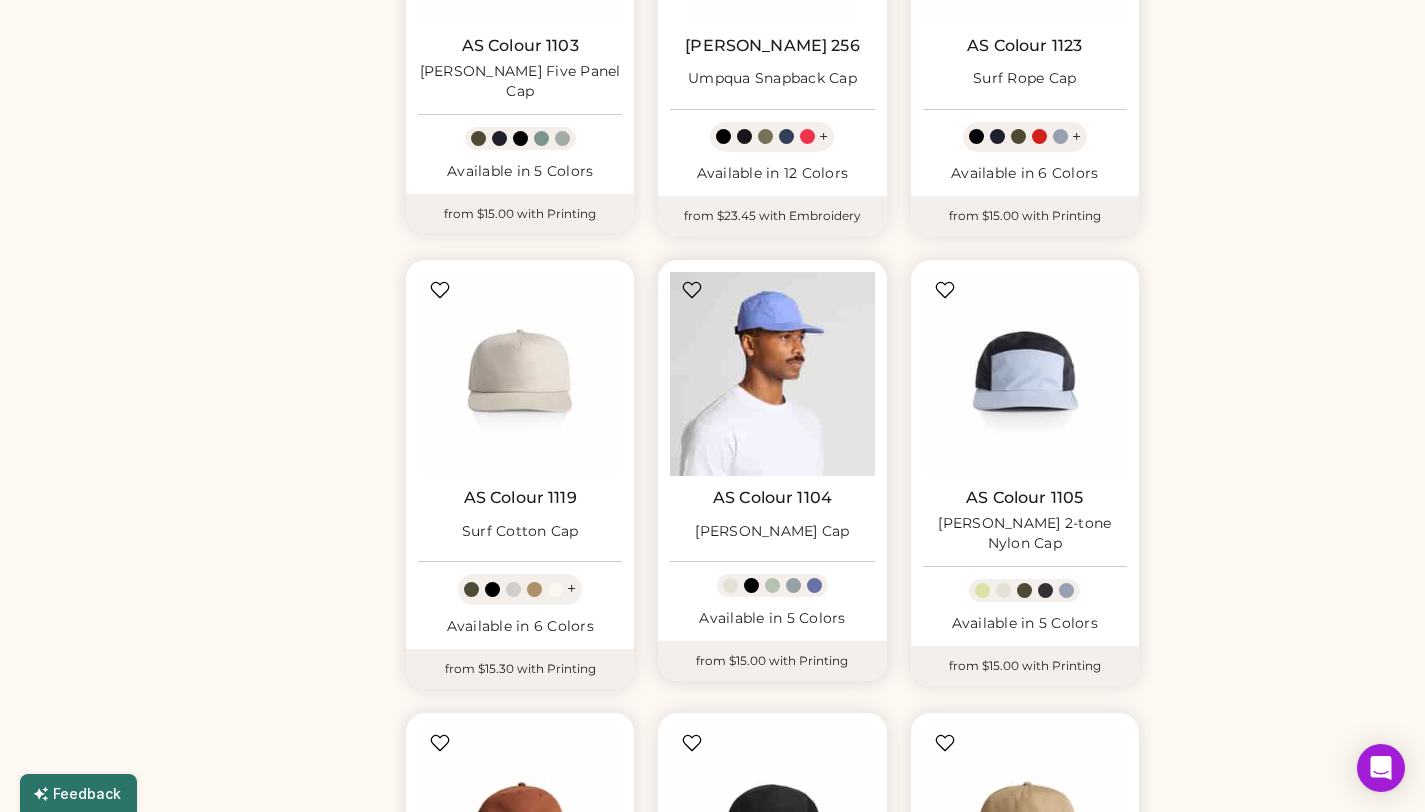 click at bounding box center (772, 374) 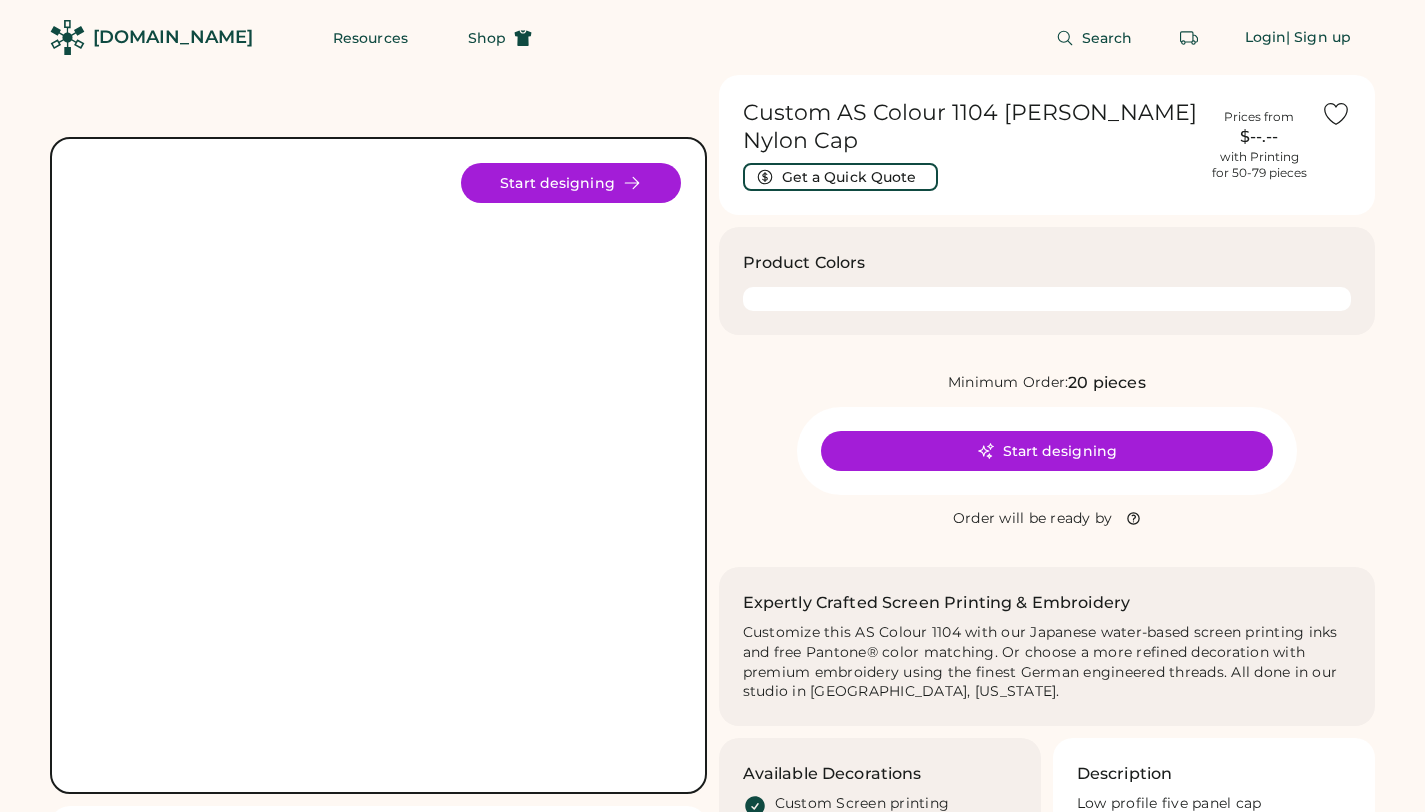 scroll, scrollTop: 0, scrollLeft: 0, axis: both 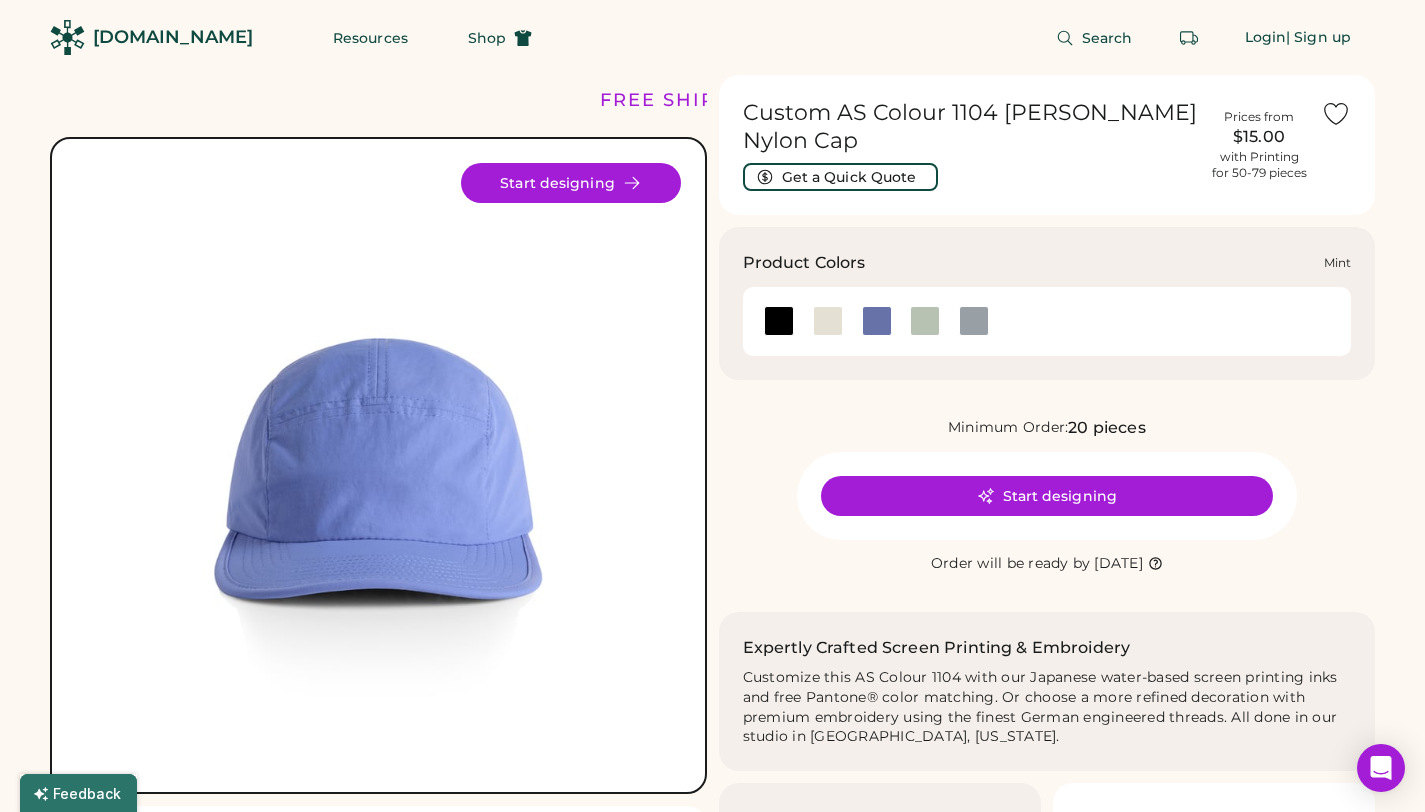 click at bounding box center [925, 321] 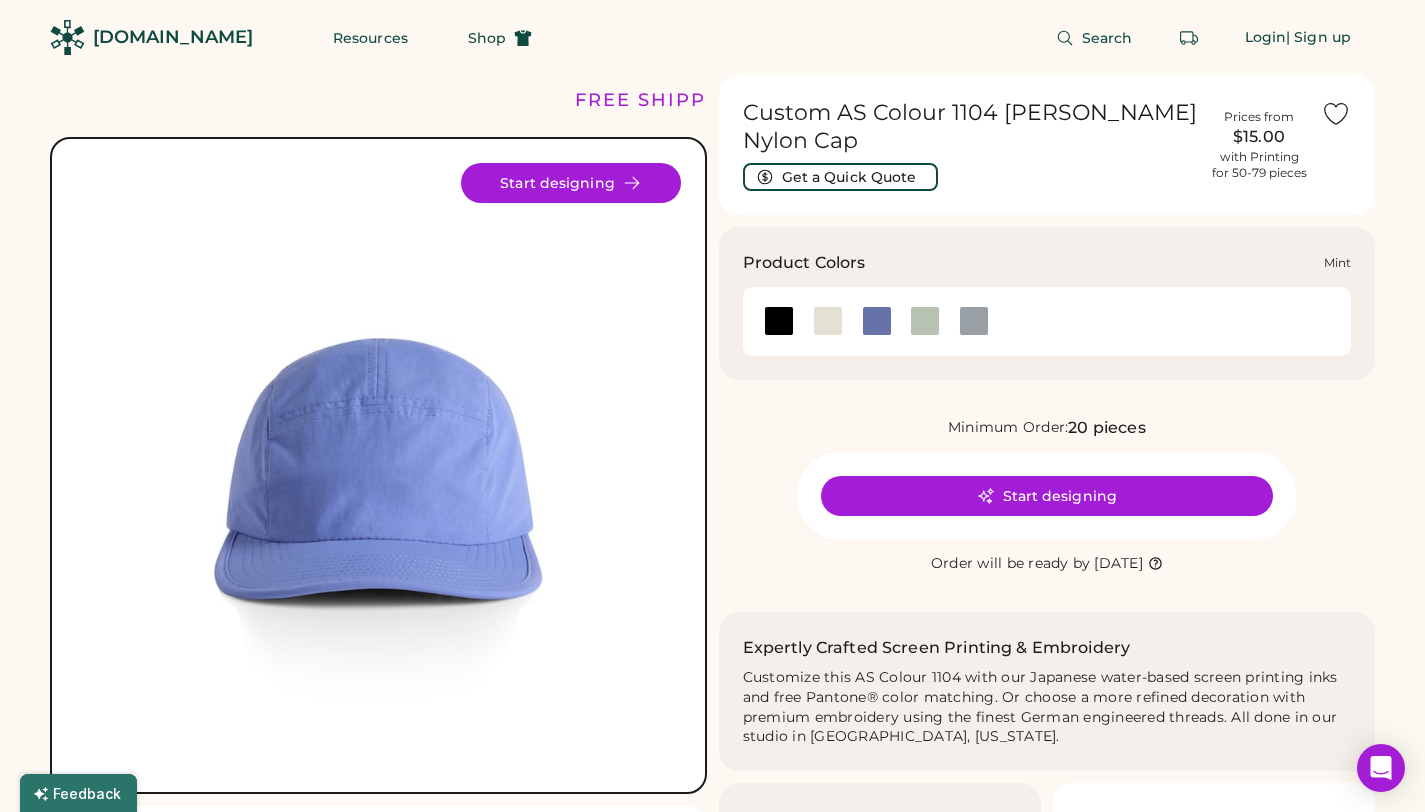 click at bounding box center [925, 321] 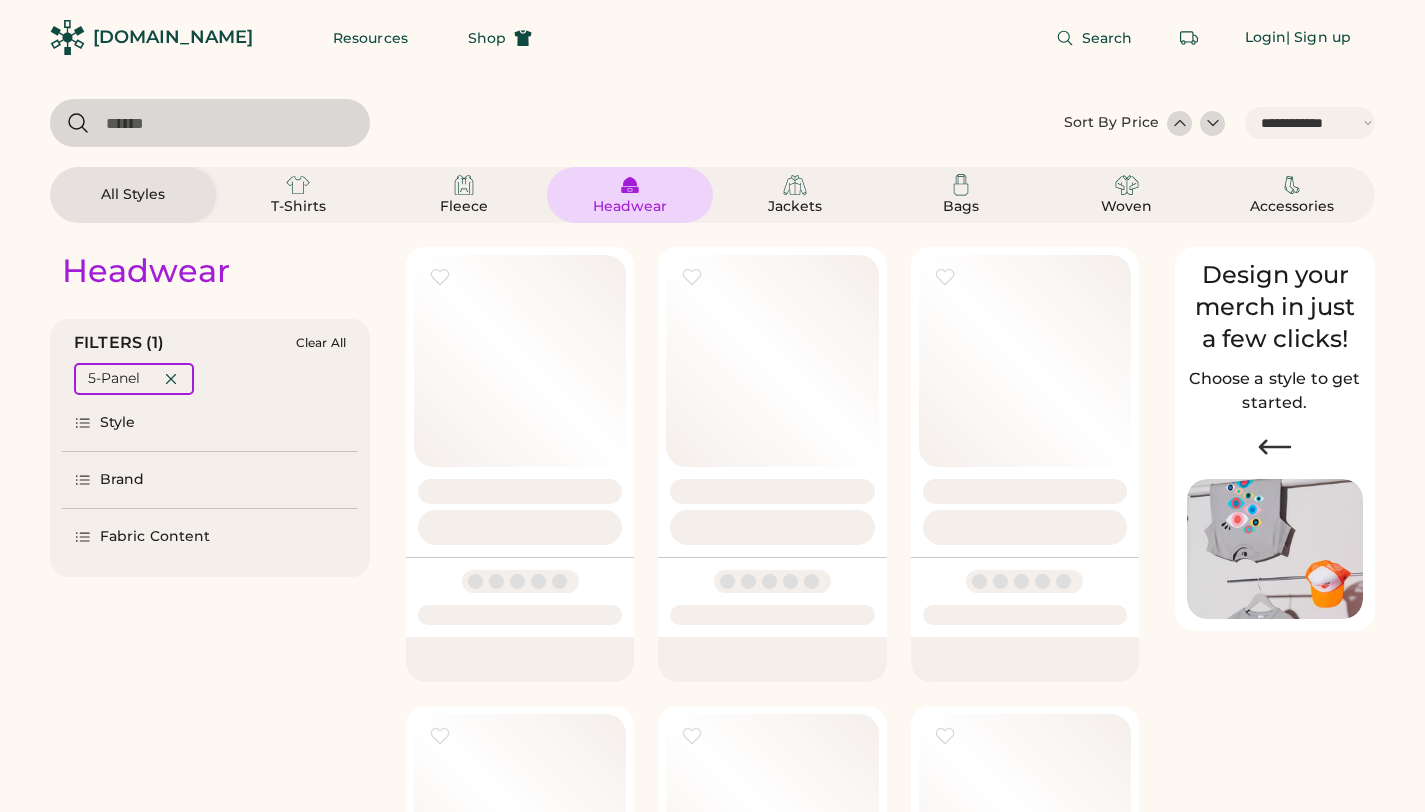 select on "*****" 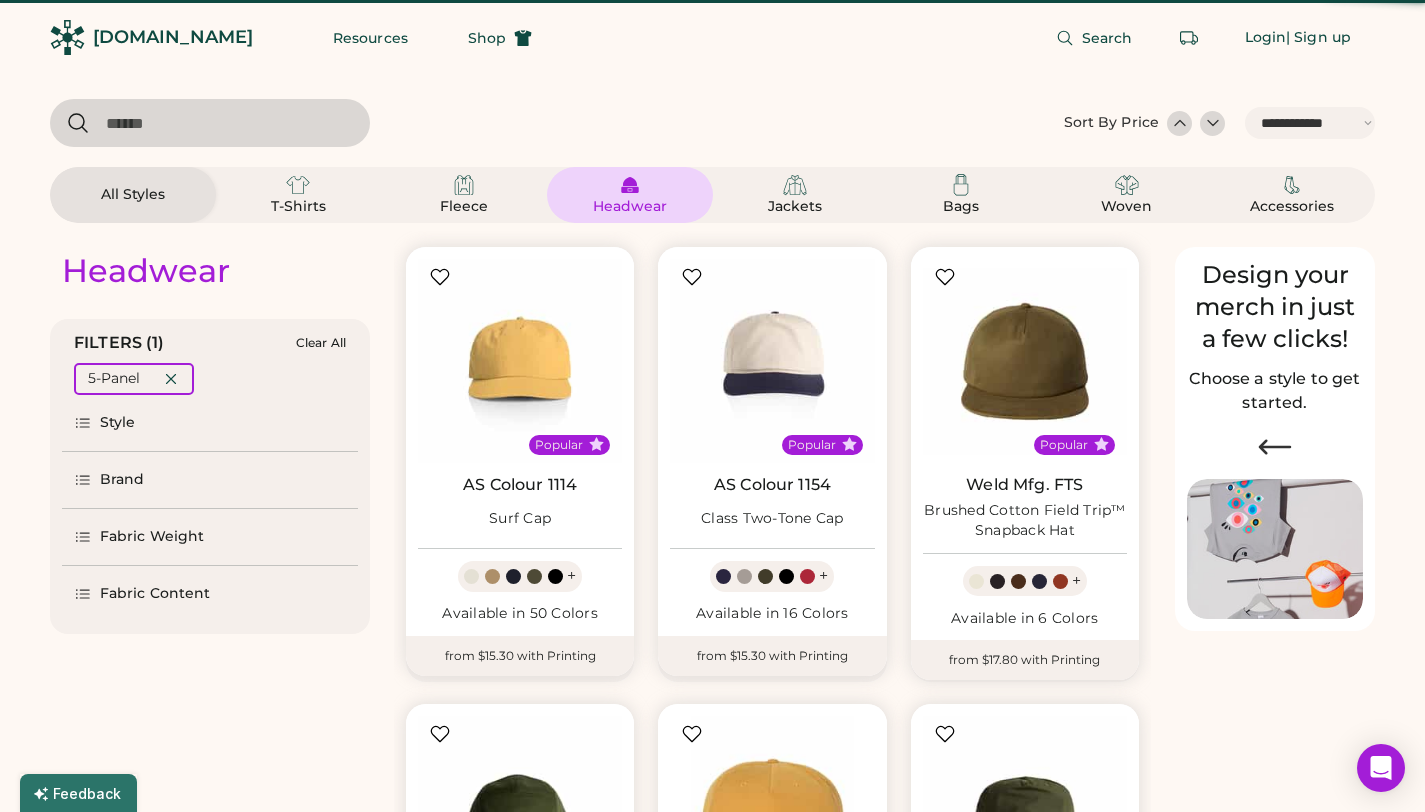 scroll, scrollTop: 0, scrollLeft: 0, axis: both 